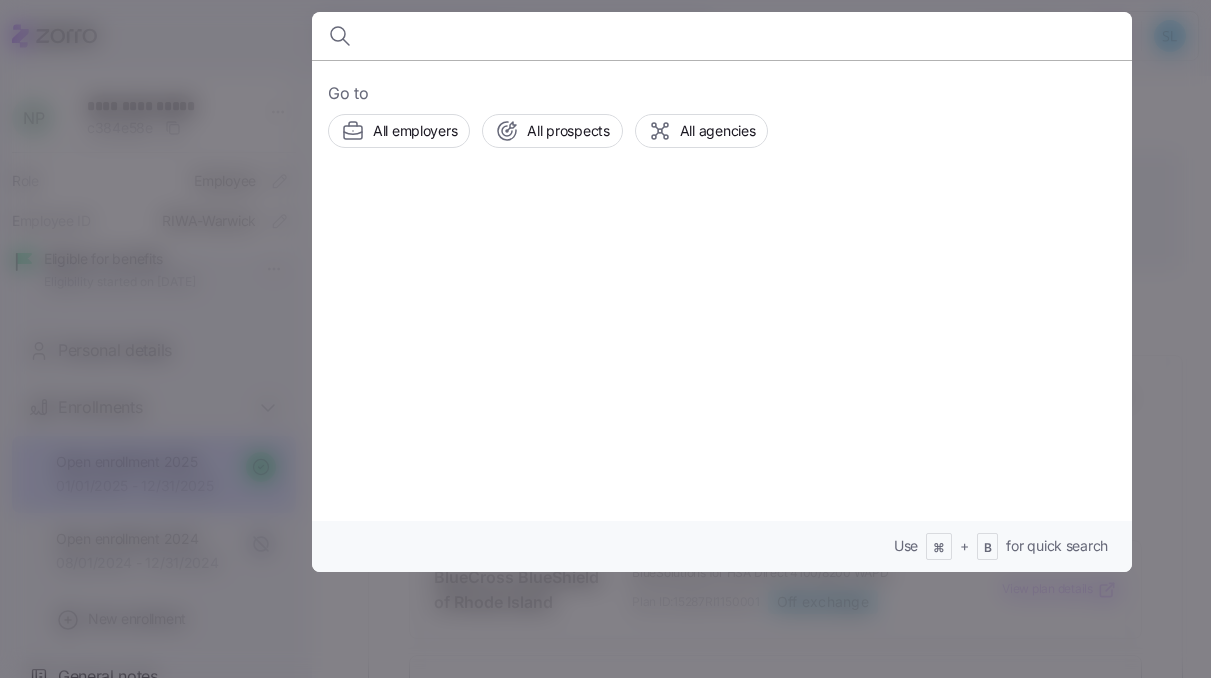 scroll, scrollTop: 0, scrollLeft: 0, axis: both 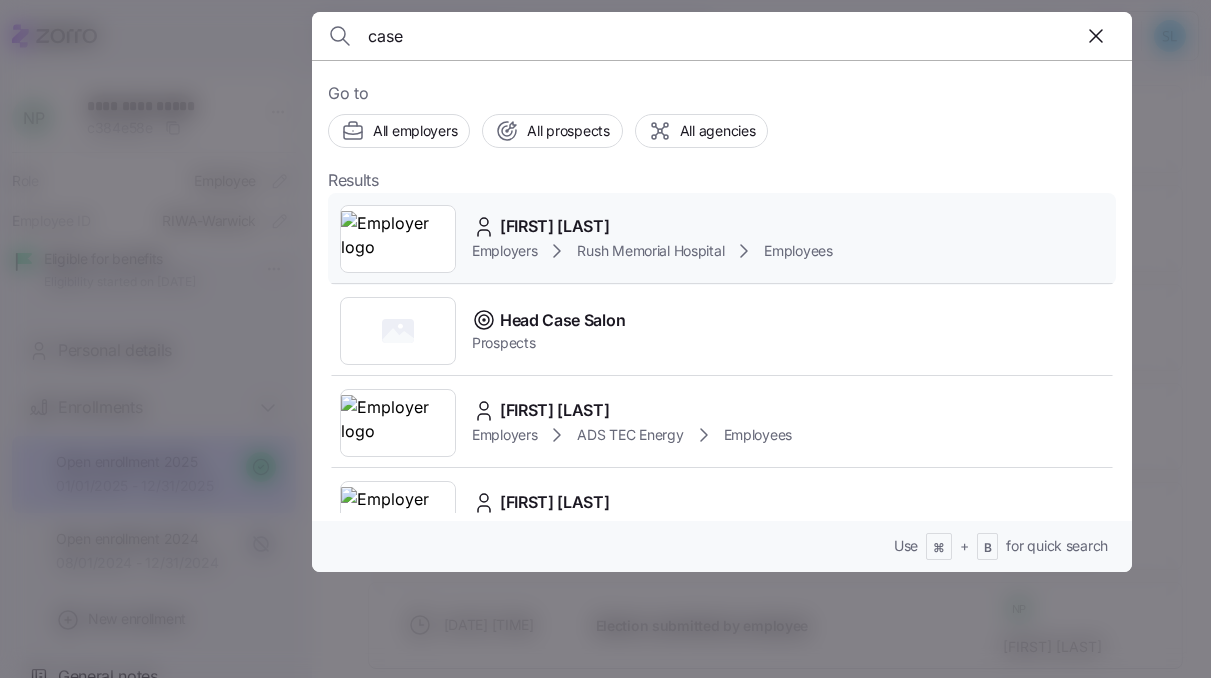 type on "case" 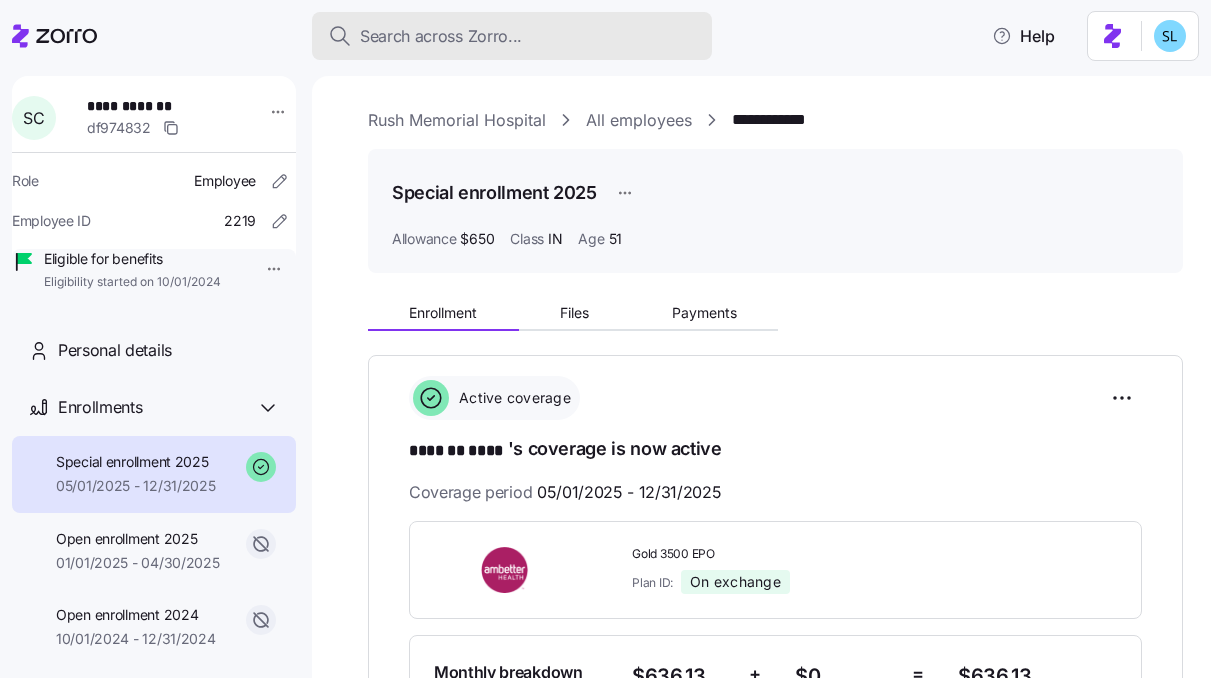 click on "Search across Zorro..." at bounding box center [441, 36] 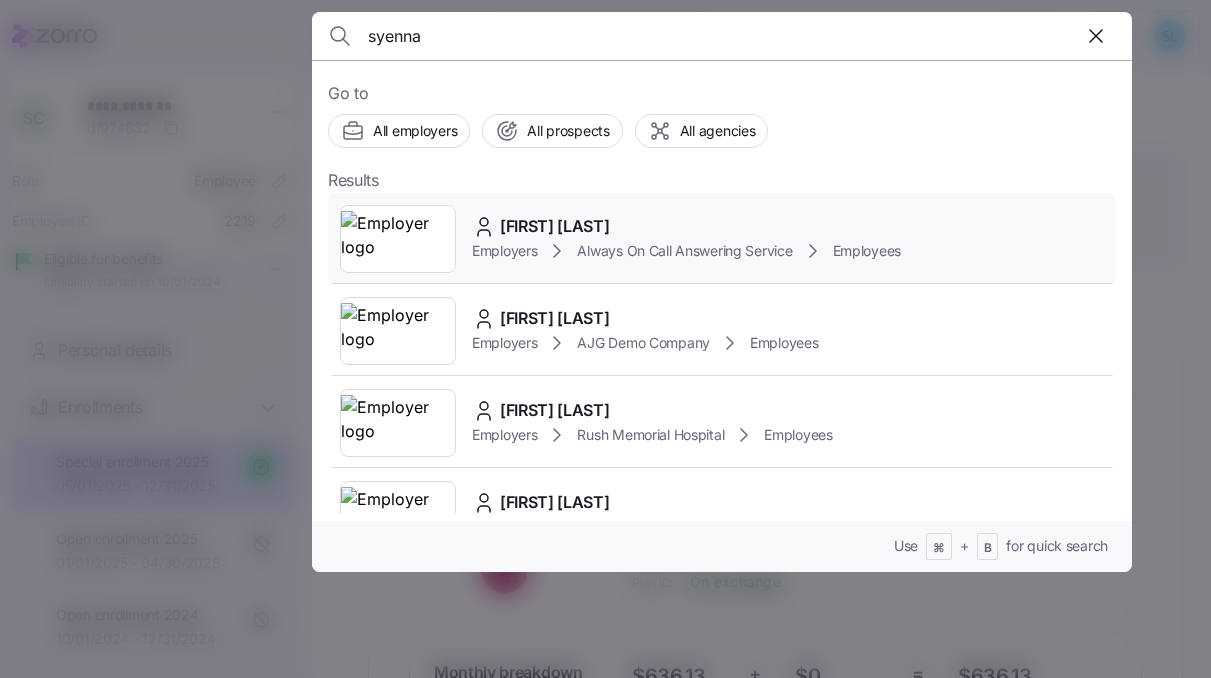 type on "syenna" 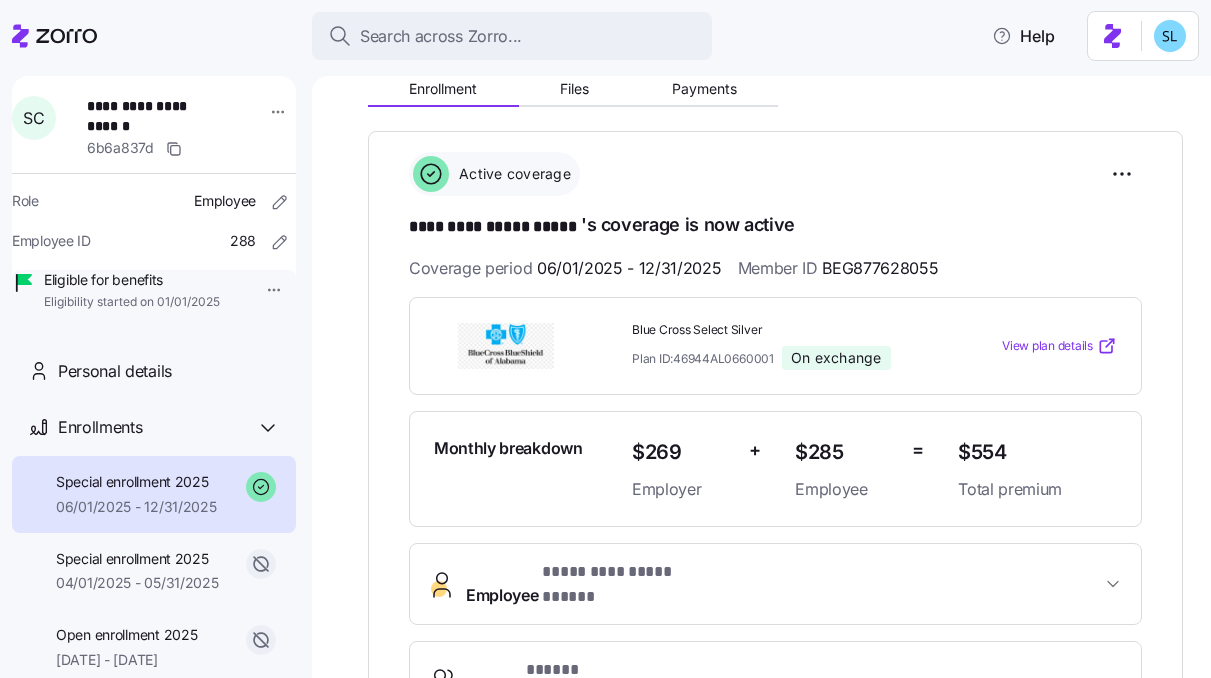 scroll, scrollTop: 372, scrollLeft: 0, axis: vertical 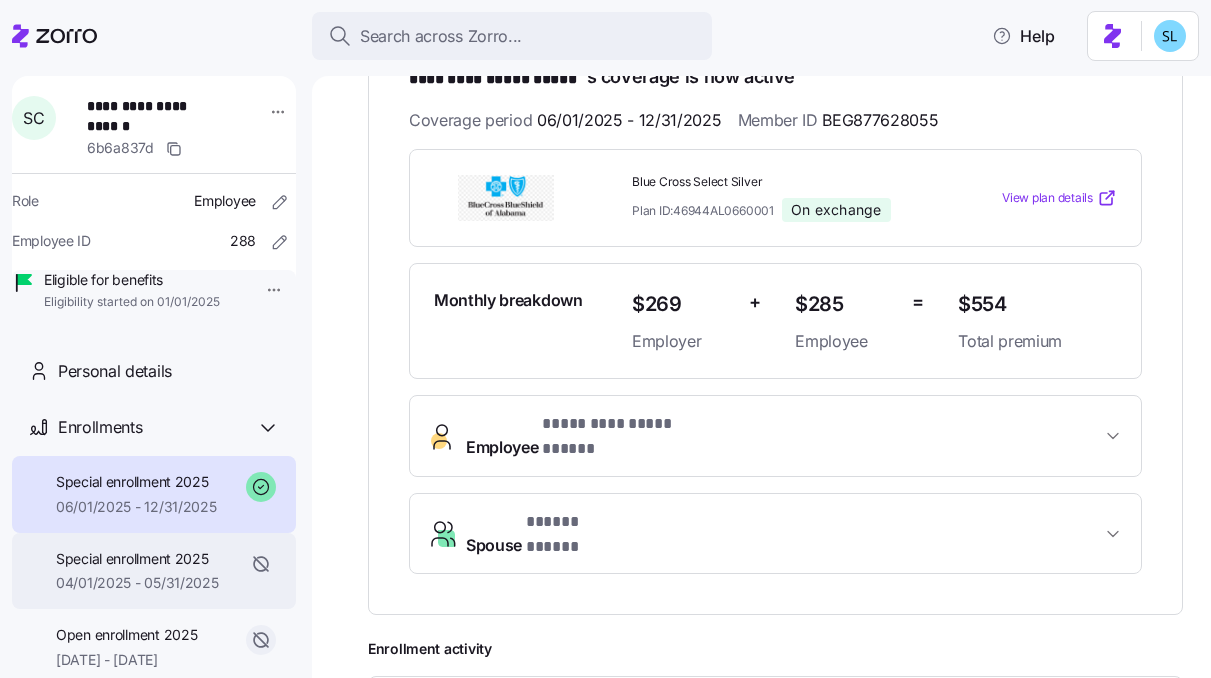 click on "Special enrollment 2025" at bounding box center (137, 559) 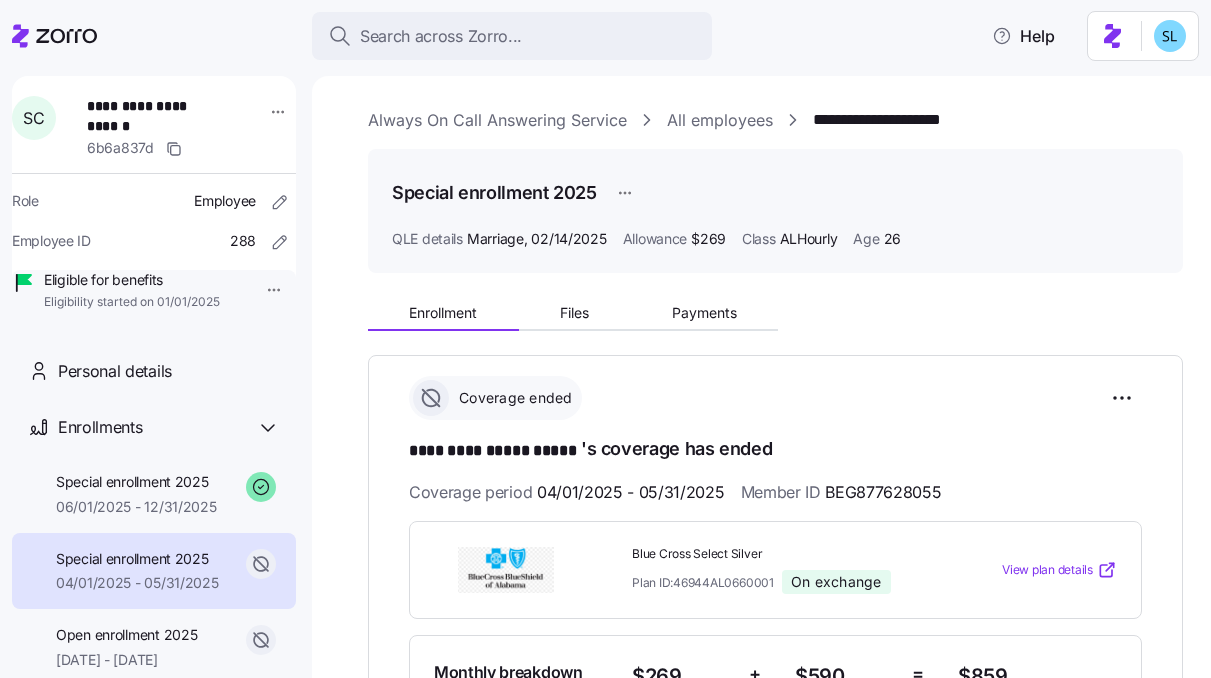 scroll, scrollTop: 132, scrollLeft: 0, axis: vertical 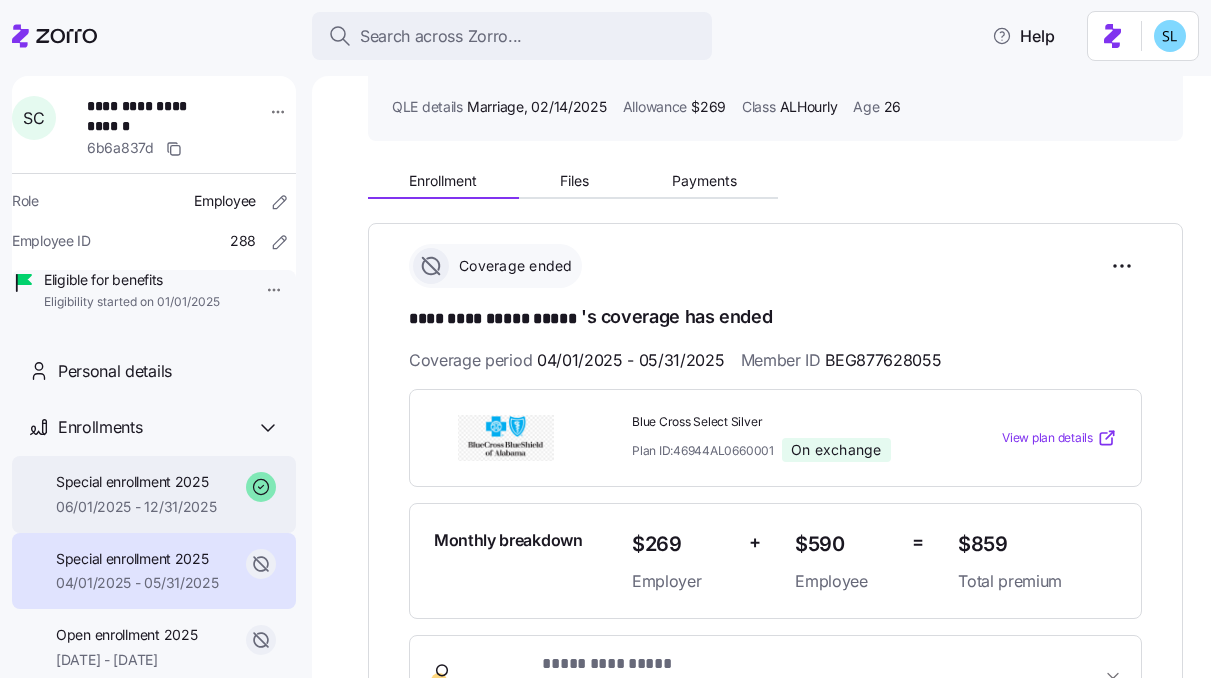 click on "06/01/2025 - 12/31/2025" at bounding box center [136, 507] 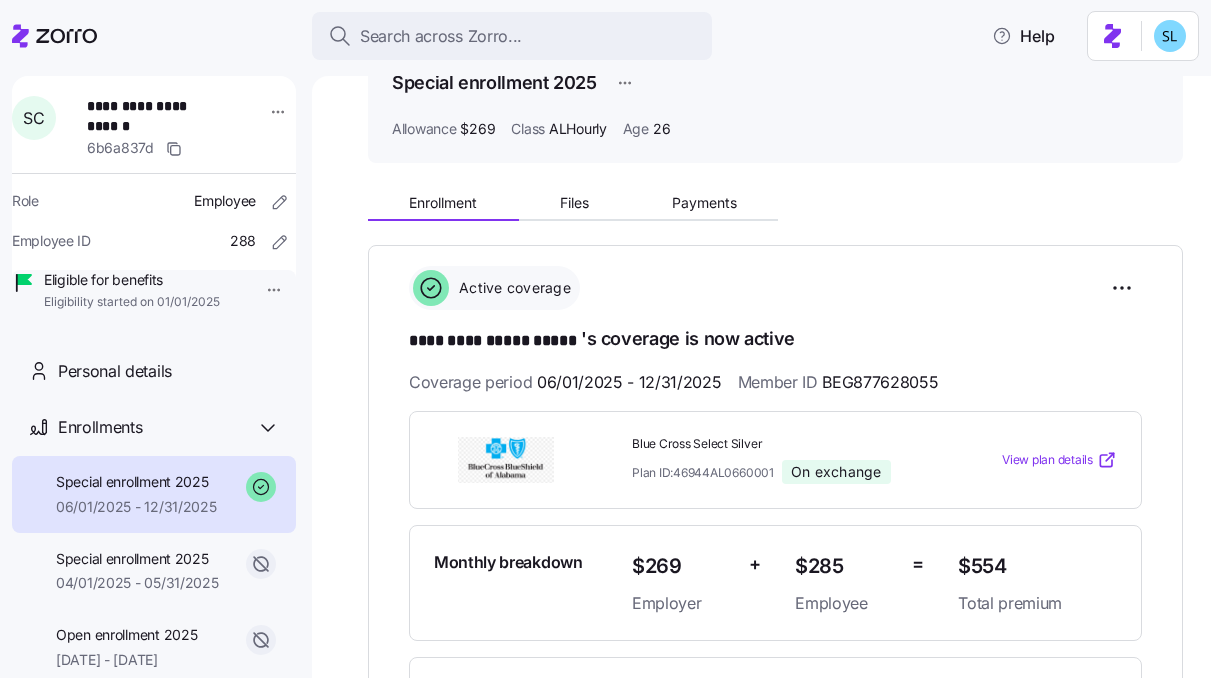 scroll, scrollTop: 0, scrollLeft: 0, axis: both 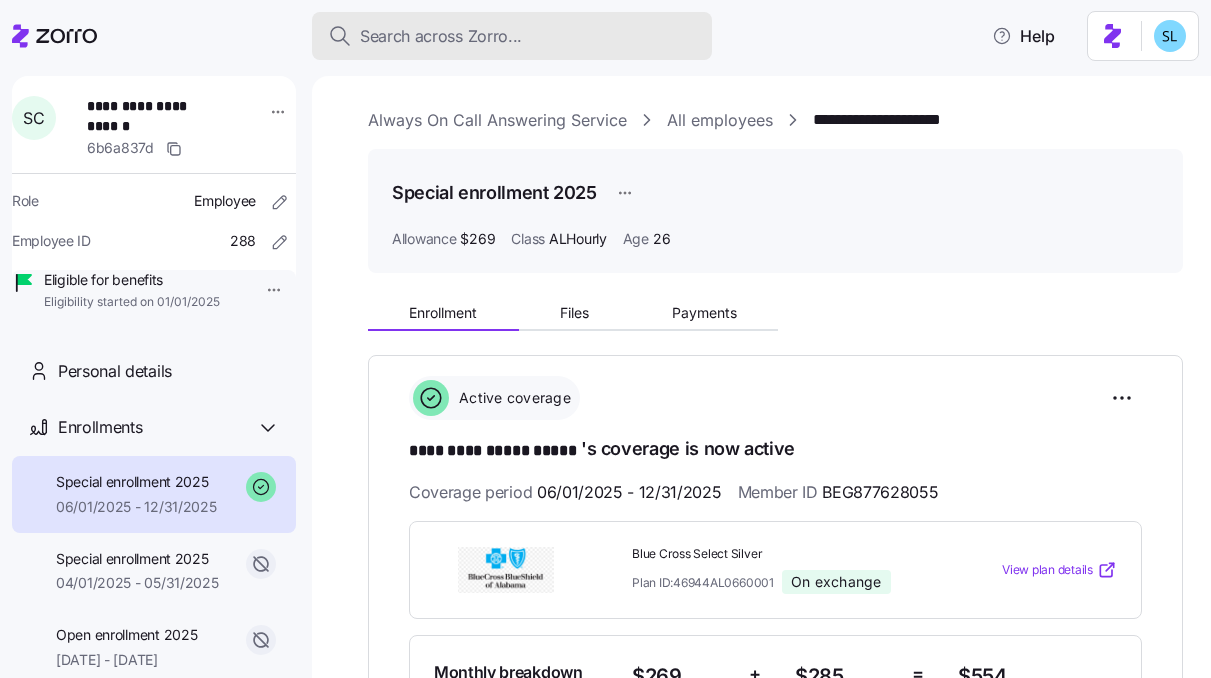 click on "Search across Zorro..." at bounding box center (441, 36) 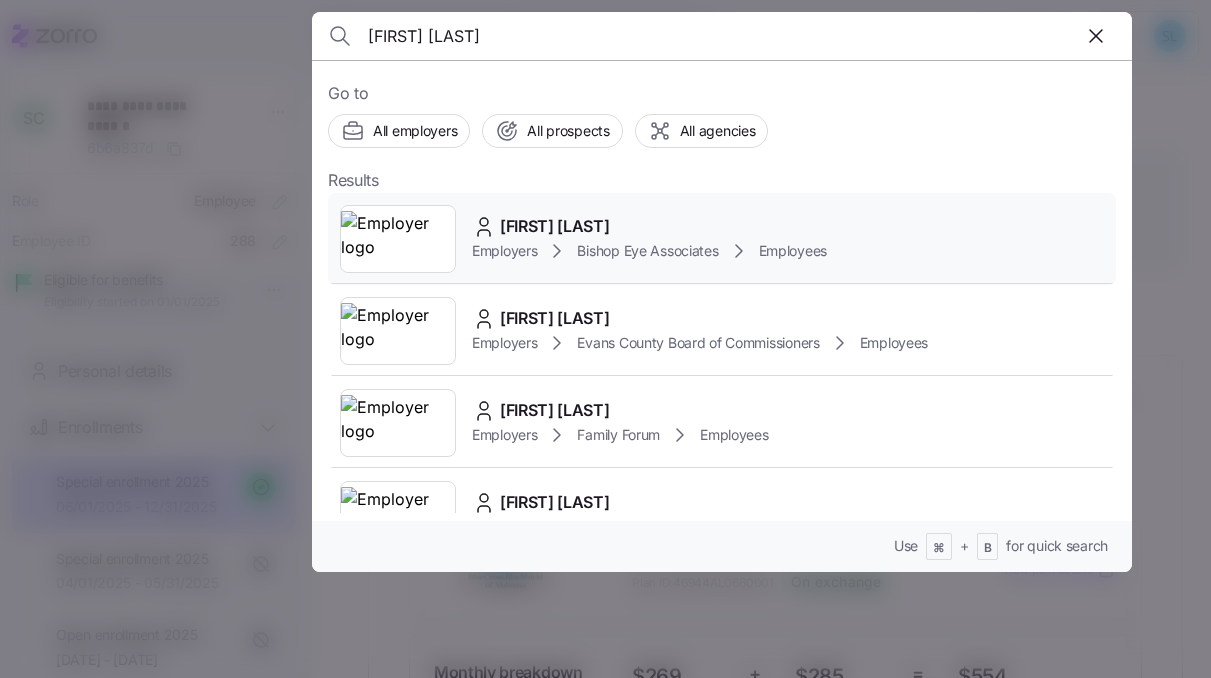 type on "[FIRST] [LAST]" 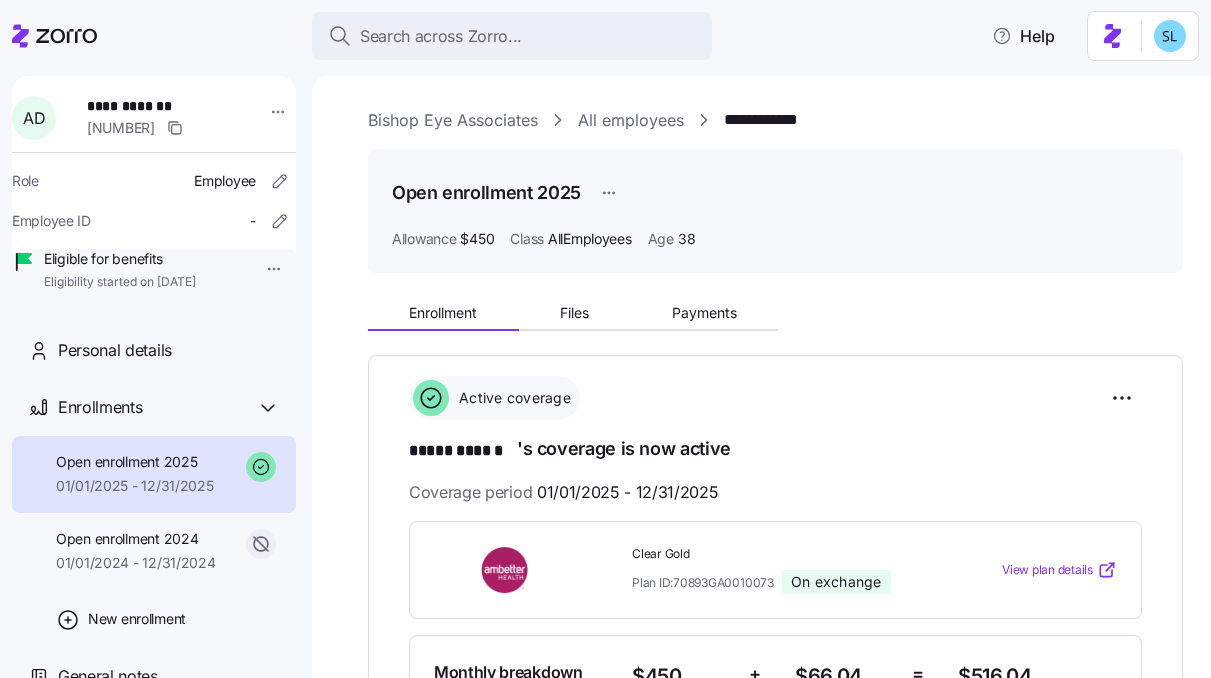 scroll, scrollTop: 296, scrollLeft: 0, axis: vertical 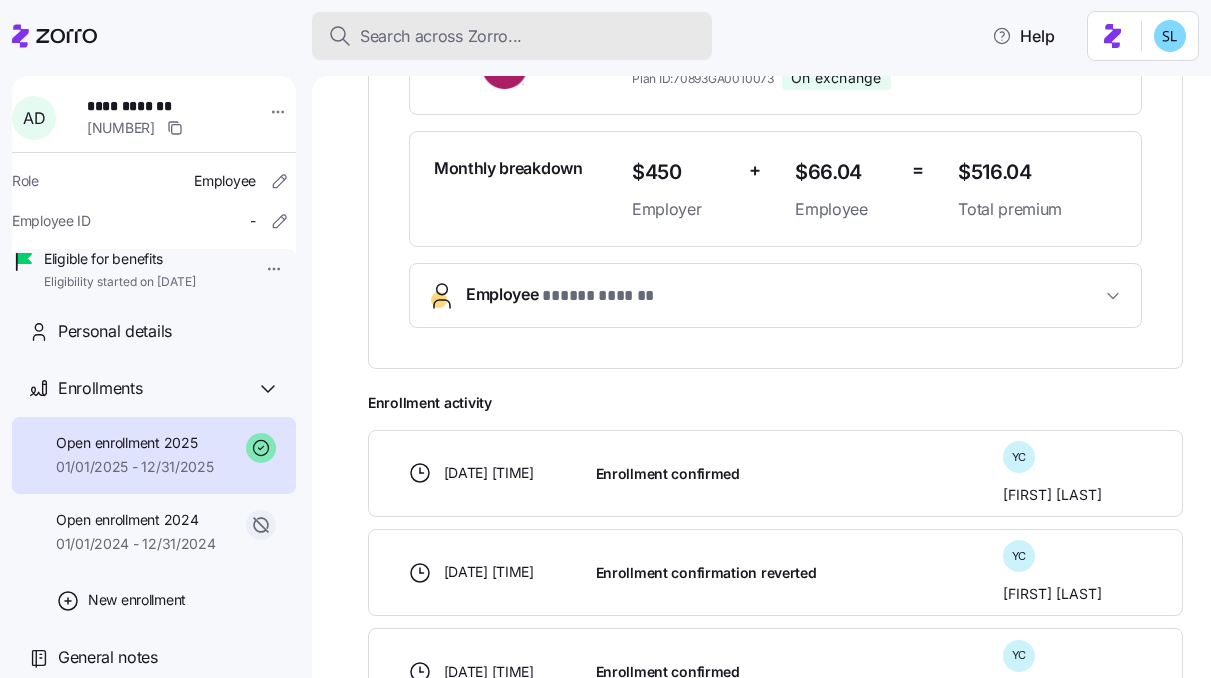 click on "Search across Zorro..." at bounding box center (441, 36) 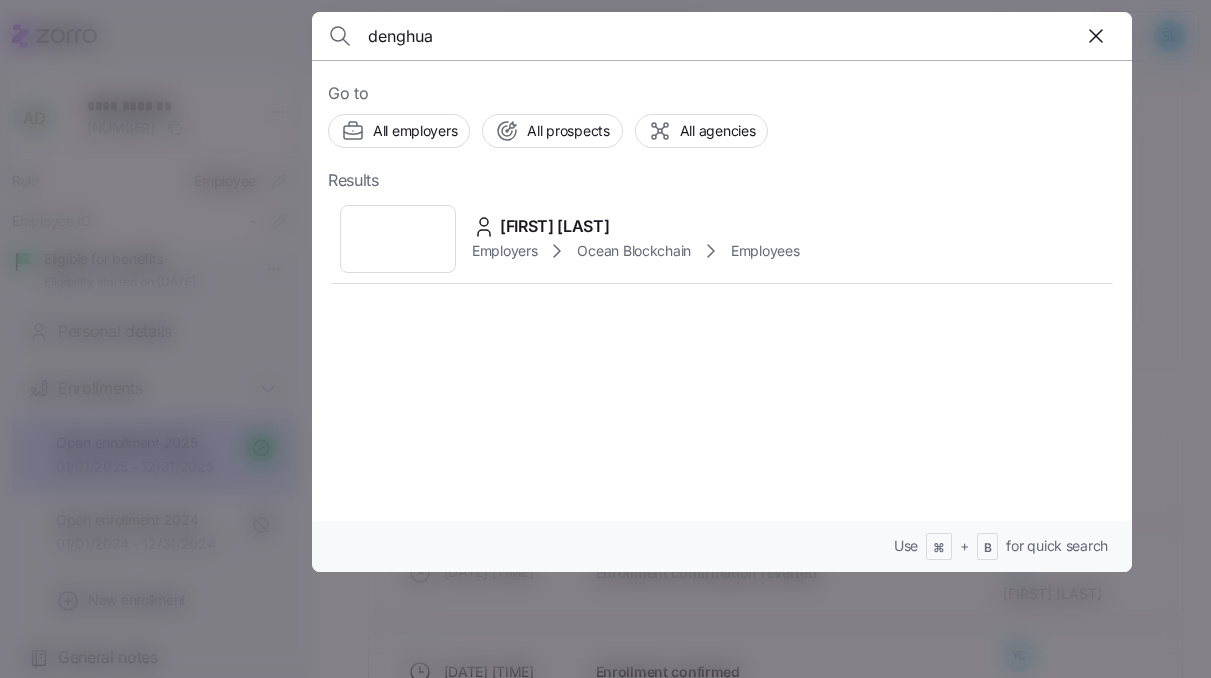 type on "denghua" 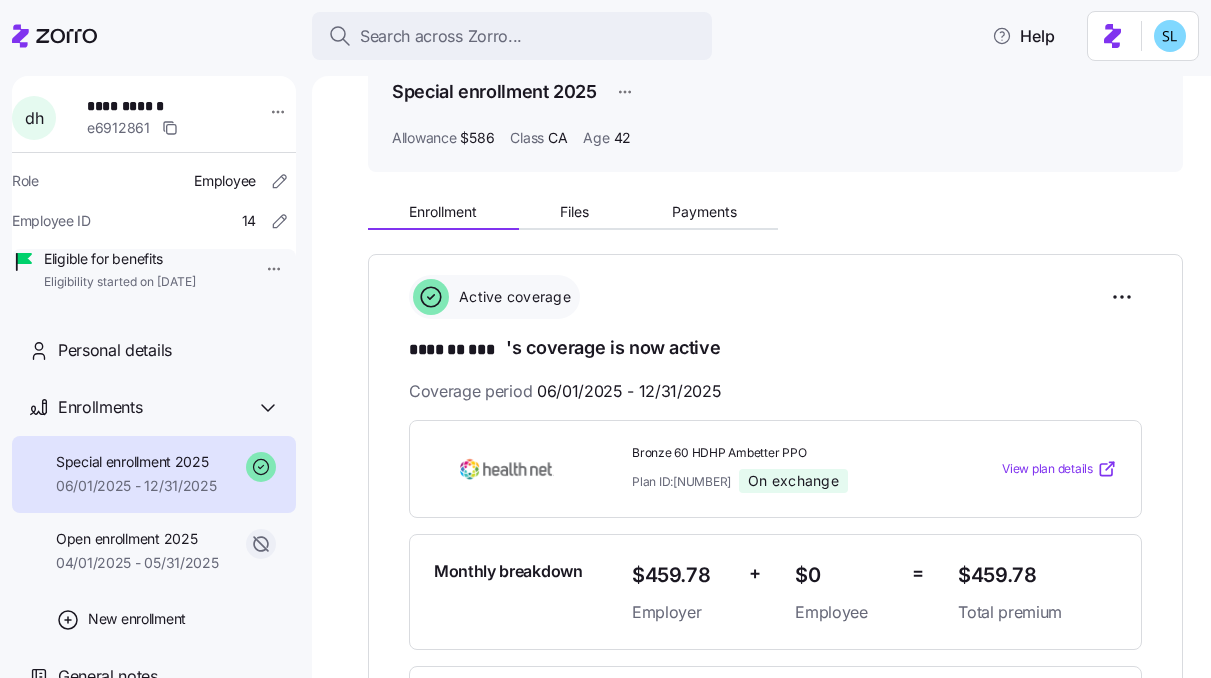 scroll, scrollTop: 346, scrollLeft: 0, axis: vertical 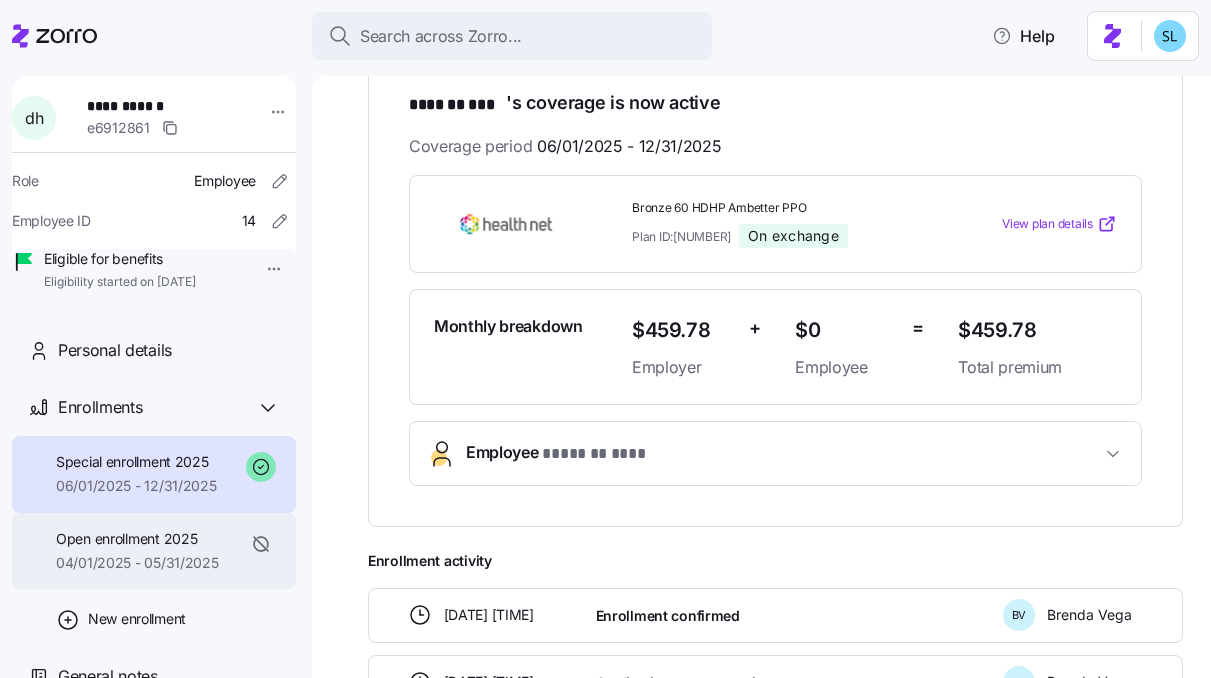 click on "04/01/2025 - 05/31/2025" at bounding box center (137, 563) 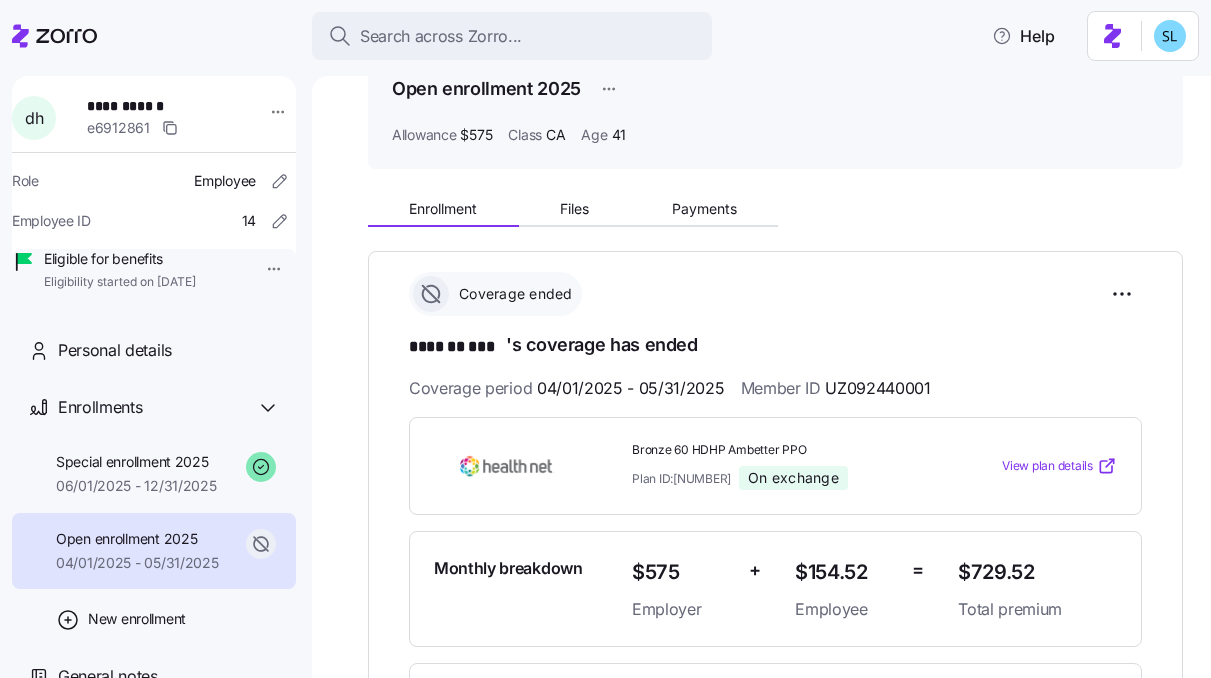 scroll, scrollTop: 124, scrollLeft: 0, axis: vertical 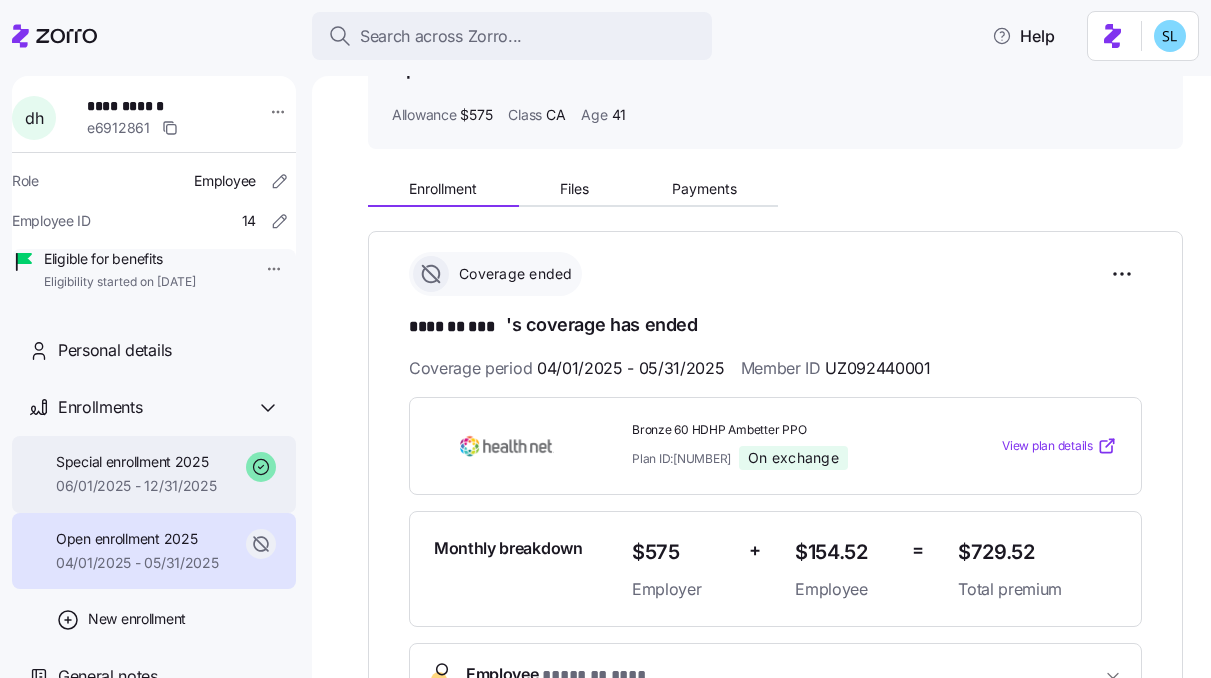 click on "Special enrollment [YEAR] [DATE] - [DATE]" at bounding box center (136, 474) 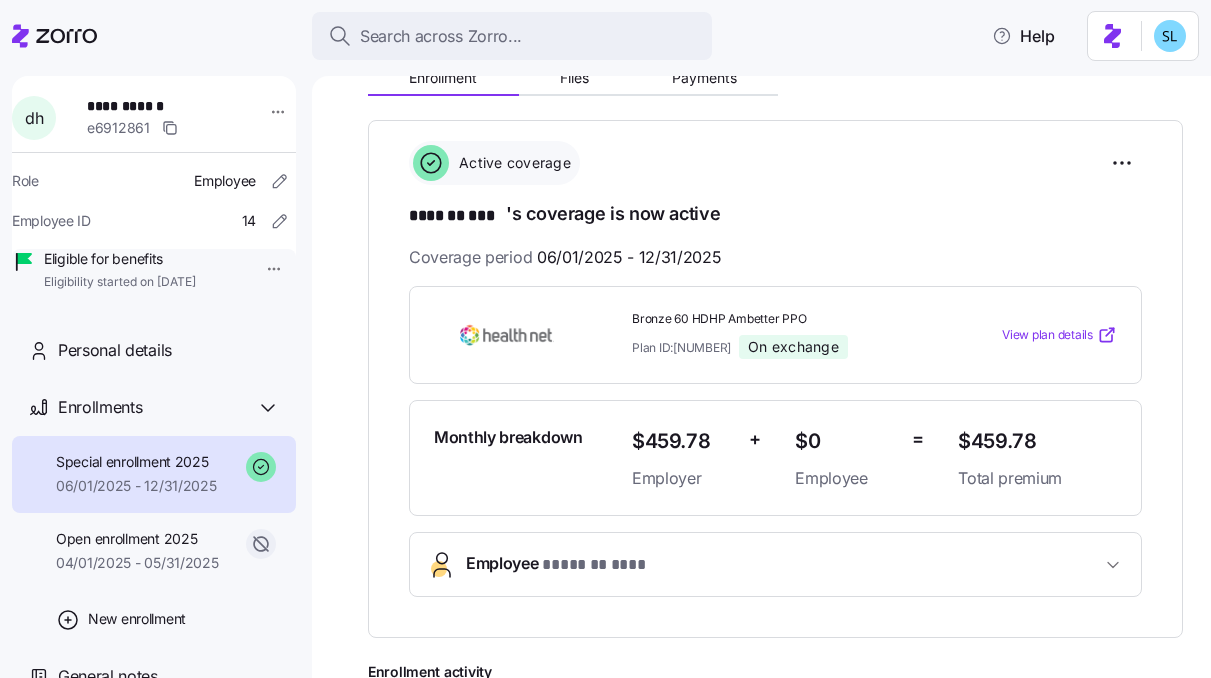 scroll, scrollTop: 243, scrollLeft: 0, axis: vertical 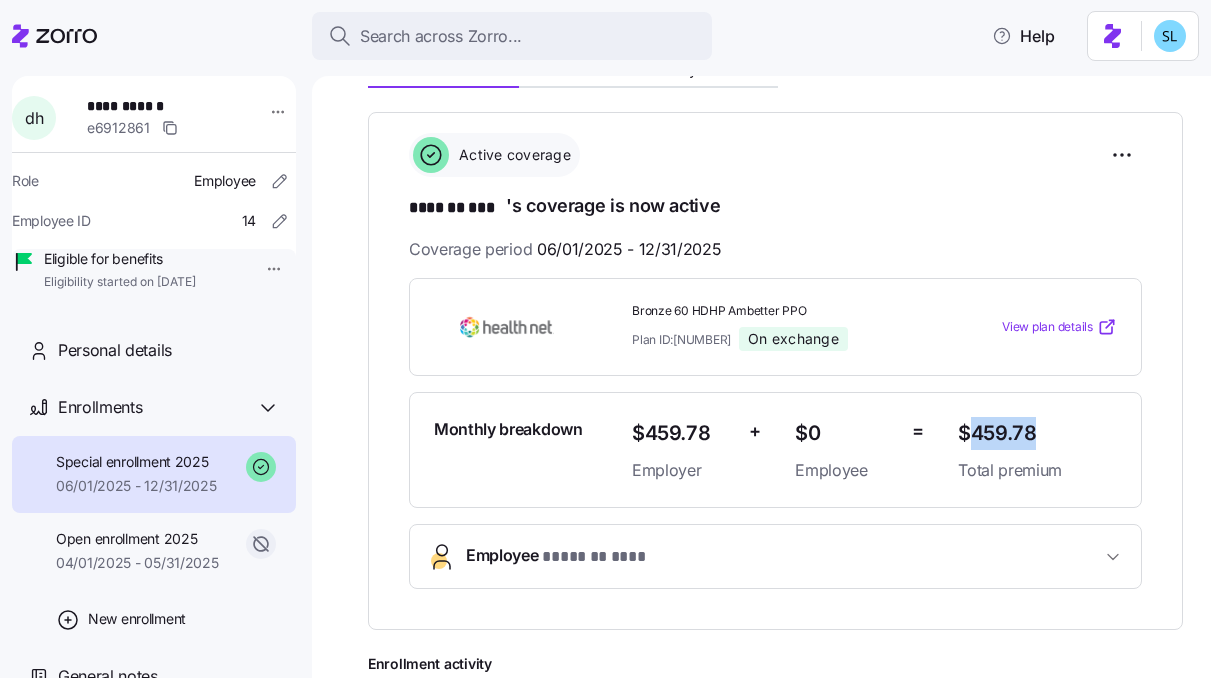 drag, startPoint x: 1041, startPoint y: 433, endPoint x: 954, endPoint y: 442, distance: 87.46428 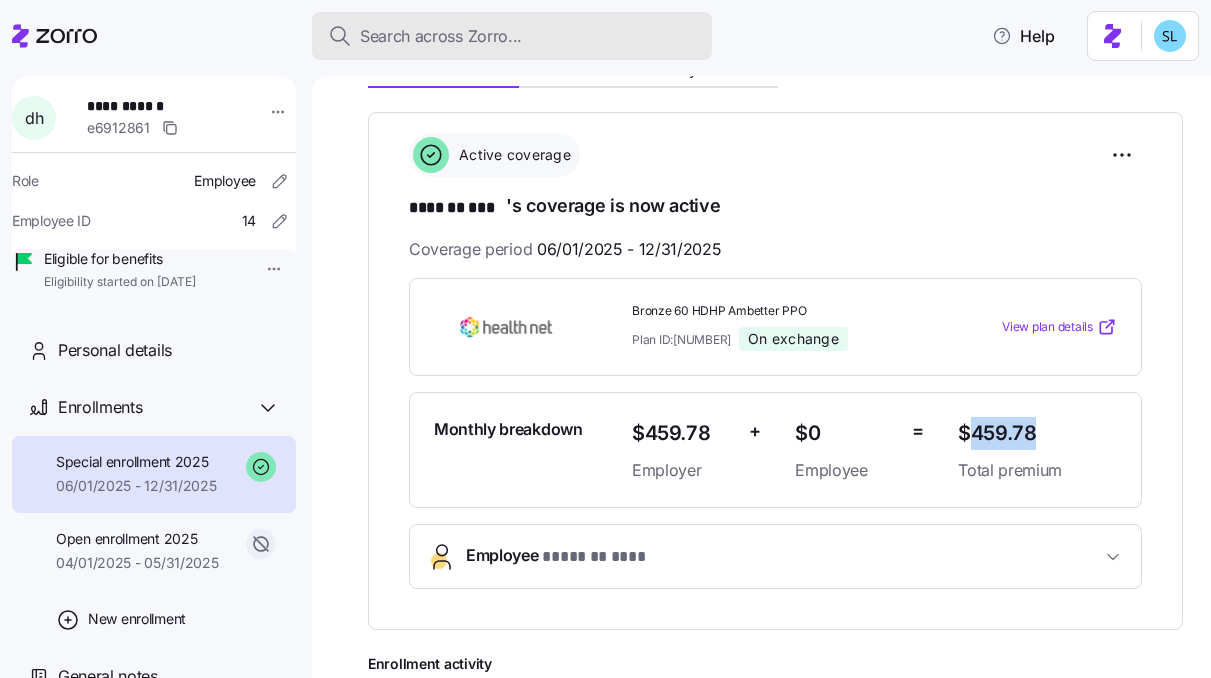 click on "Search across Zorro..." at bounding box center (512, 36) 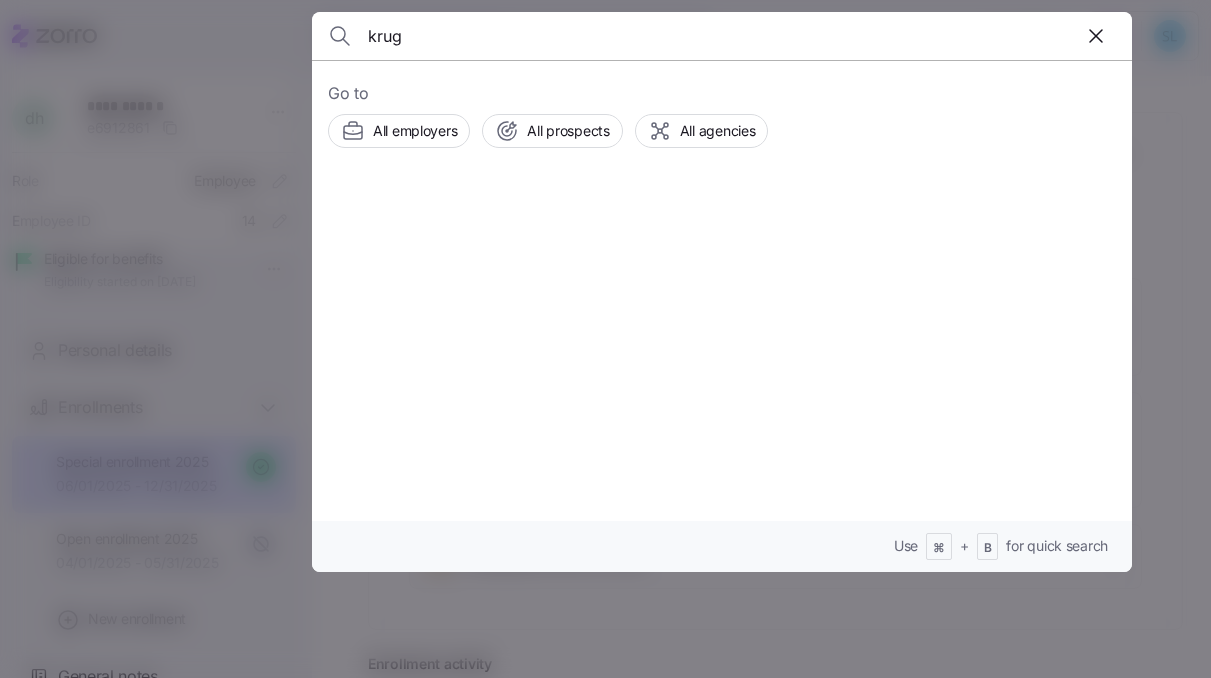 type on "krug" 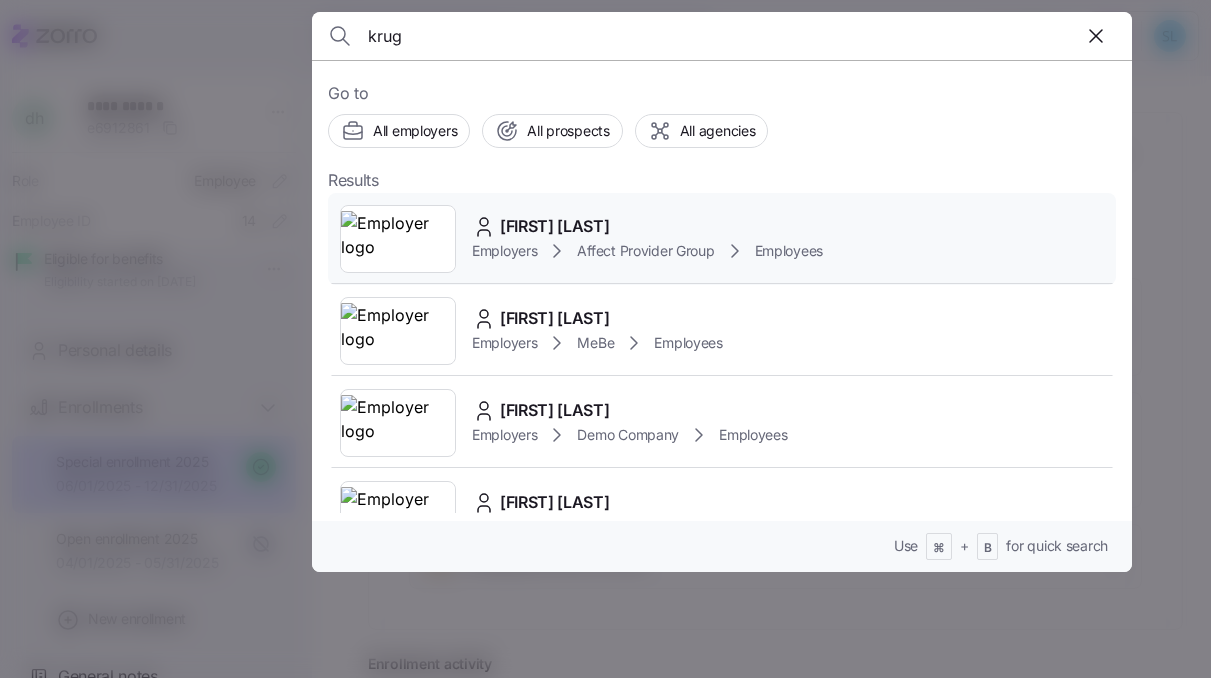 click on "[FIRST] [LAST]" at bounding box center (555, 226) 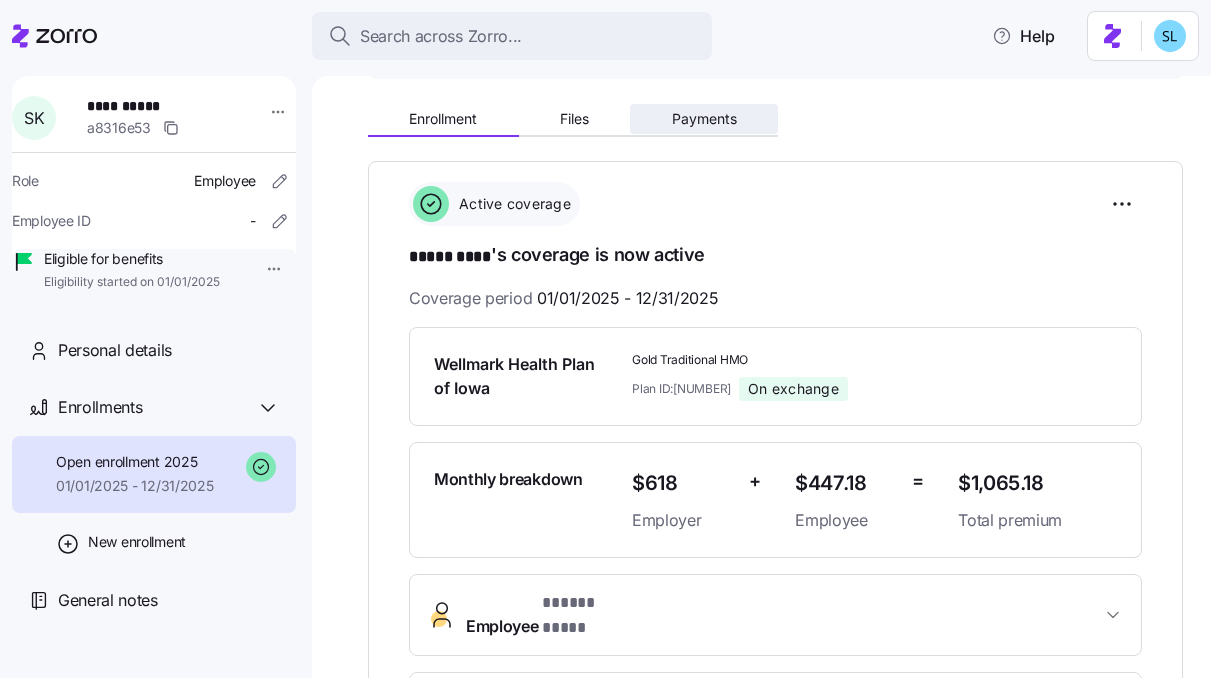 scroll, scrollTop: 135, scrollLeft: 0, axis: vertical 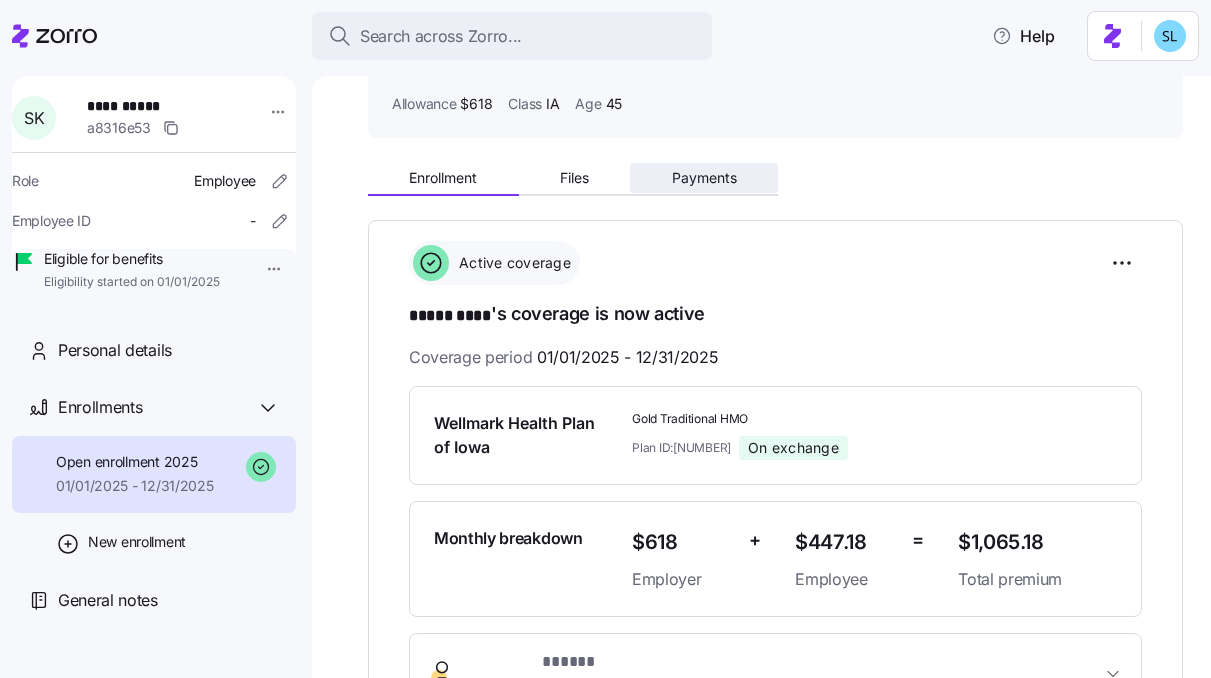 click on "Payments" at bounding box center (704, 178) 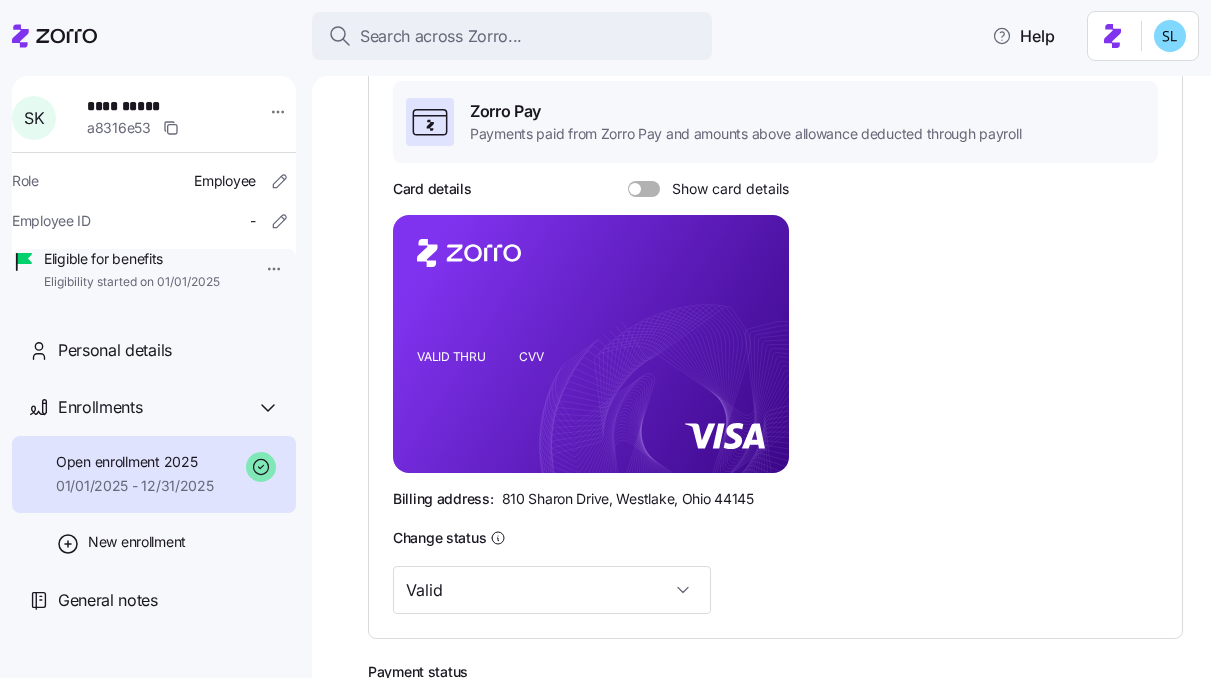 scroll, scrollTop: 0, scrollLeft: 0, axis: both 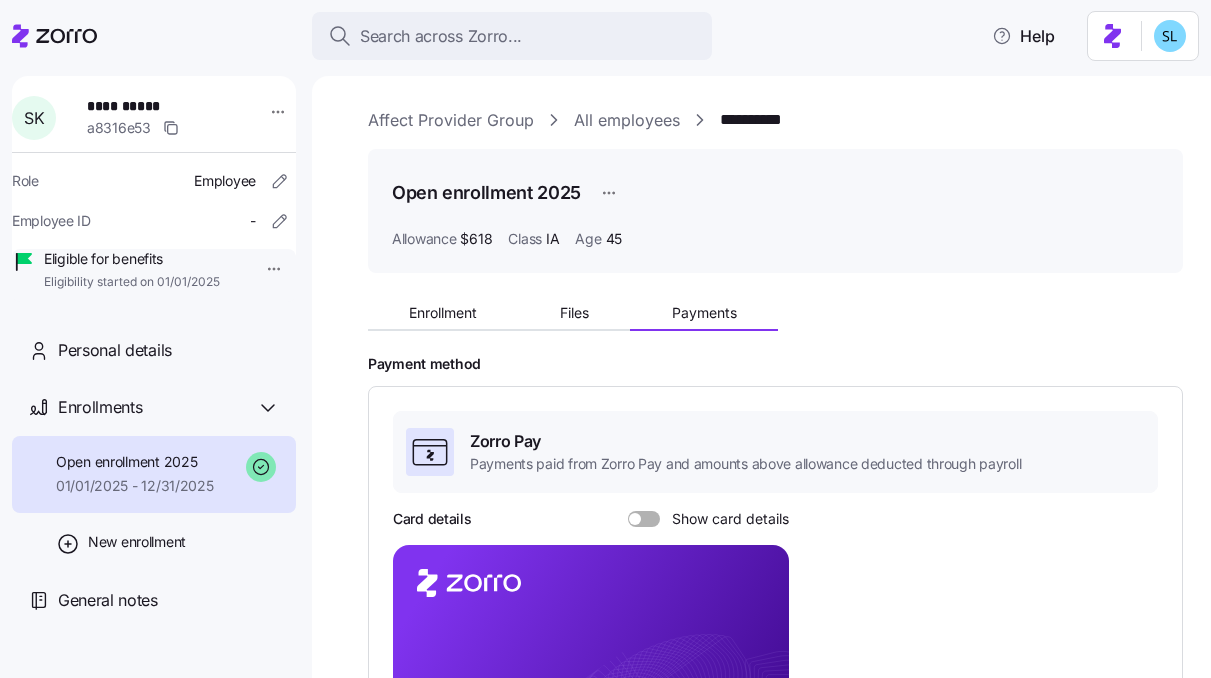 click on "Enrollment Files Payments Payment method Zorro Pay Payments paid from Zorro Pay and amounts above allowance deducted through payroll Card details Show card details VALID THRU CVV Billing address: [NUMBER] [STREET], [CITY], [STATE] [ZIP], [COUNTRY] Change status Valid Payment status Initial premium payment Completed by employee Auto-Pay Set up by employee" at bounding box center [775, 715] 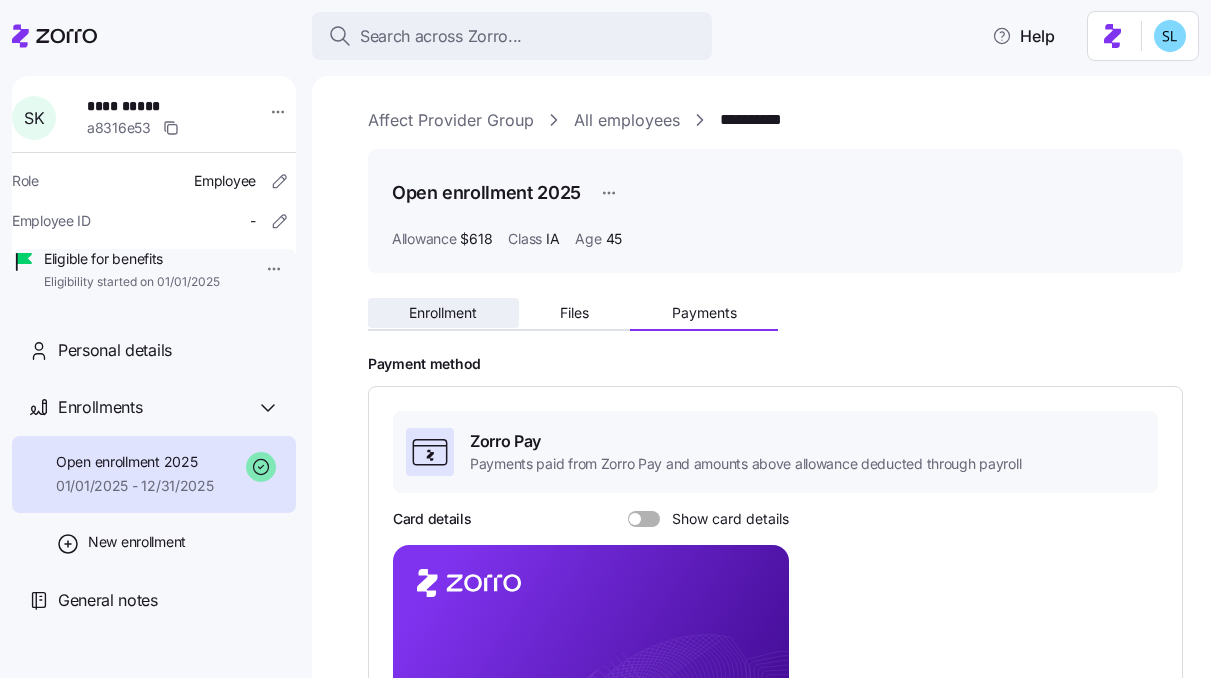 click on "Enrollment" at bounding box center (443, 313) 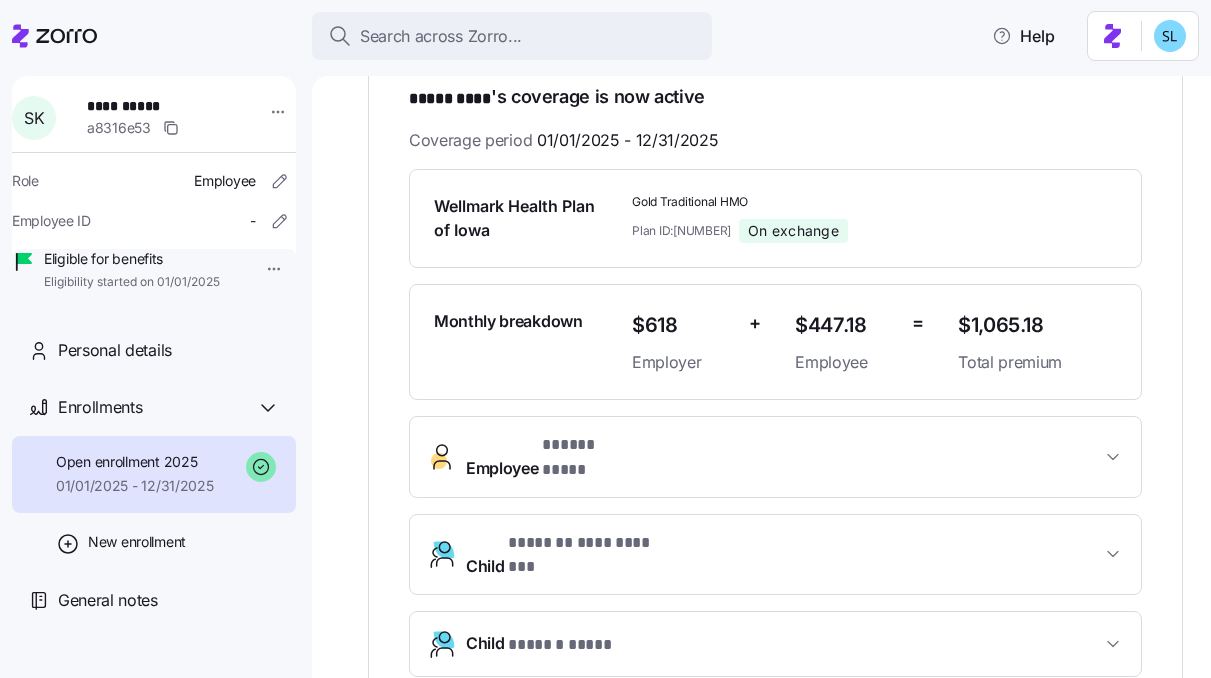 scroll, scrollTop: 359, scrollLeft: 0, axis: vertical 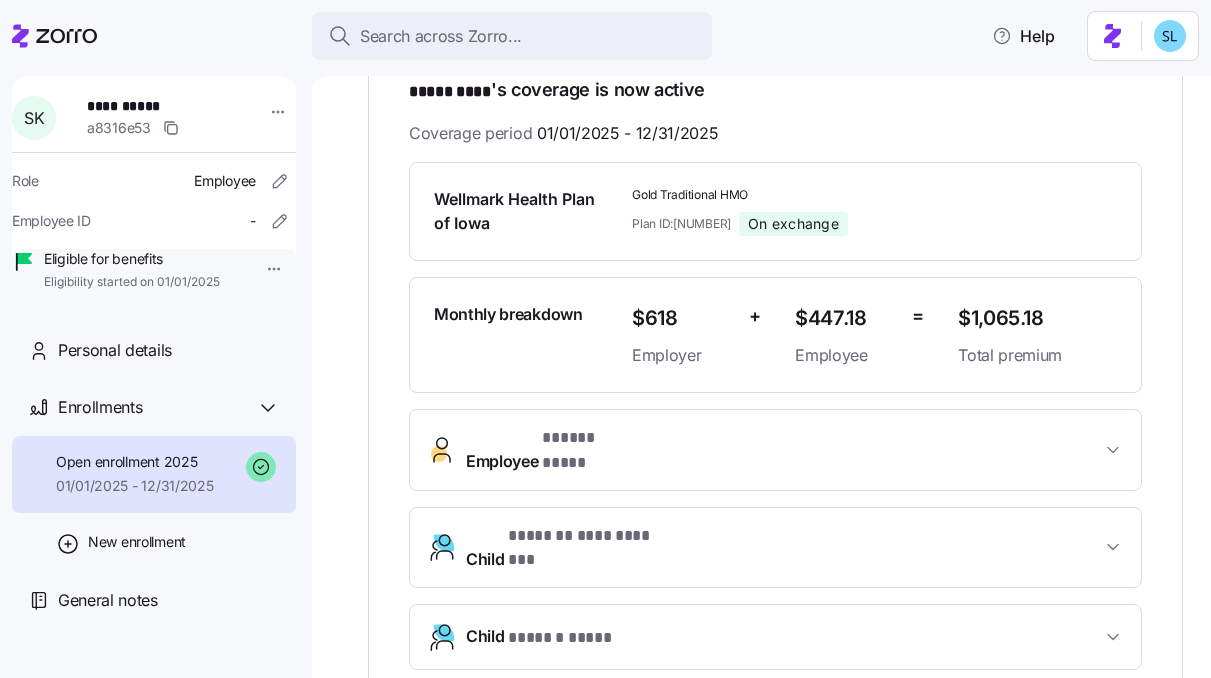 click on "Employee * *****   **** *" at bounding box center [775, 450] 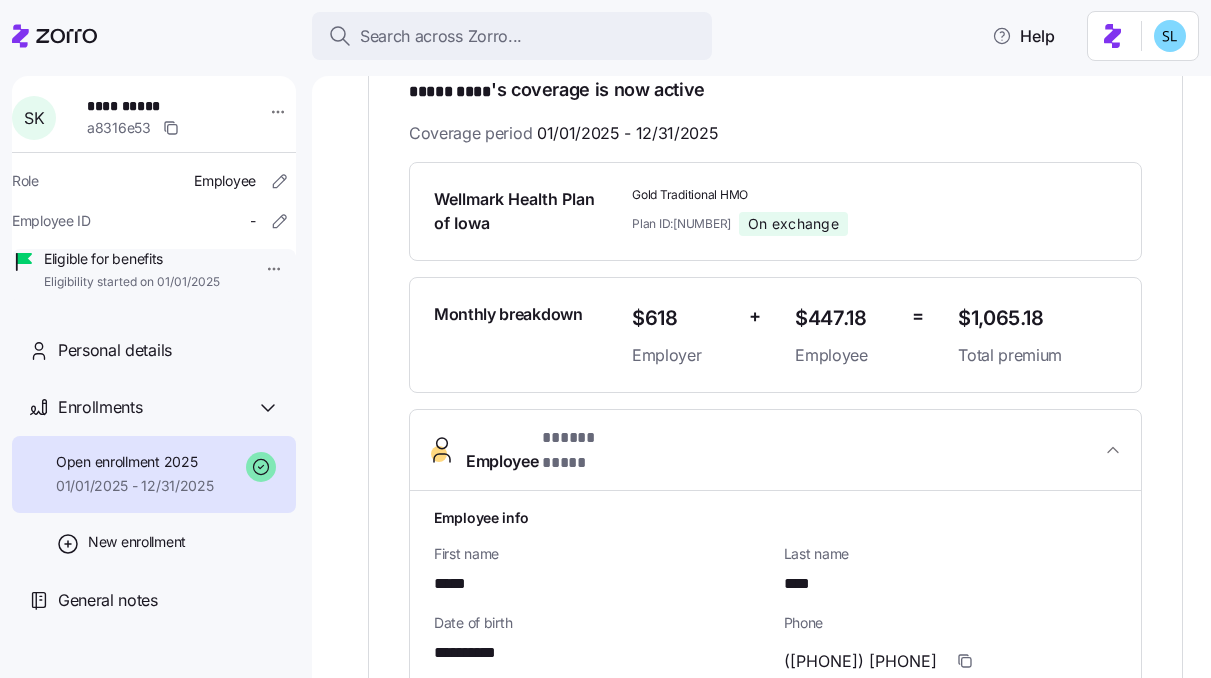 scroll, scrollTop: 658, scrollLeft: 0, axis: vertical 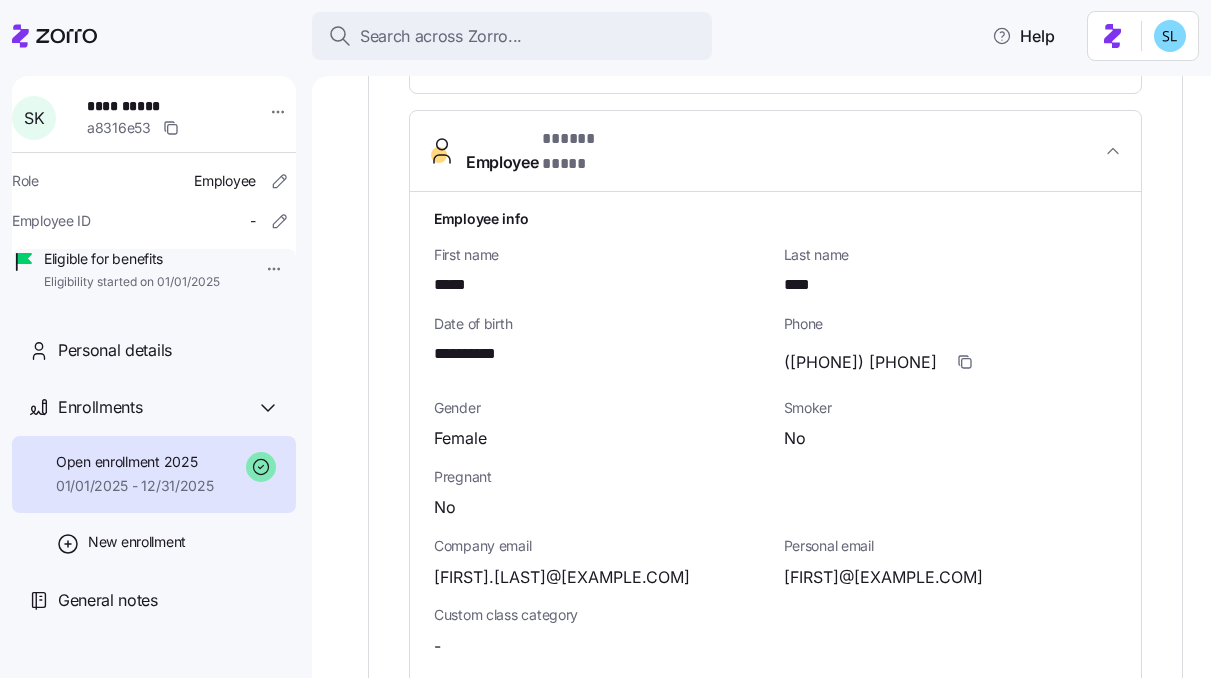 click on "[FIRST]@[EXAMPLE.COM]" at bounding box center (883, 577) 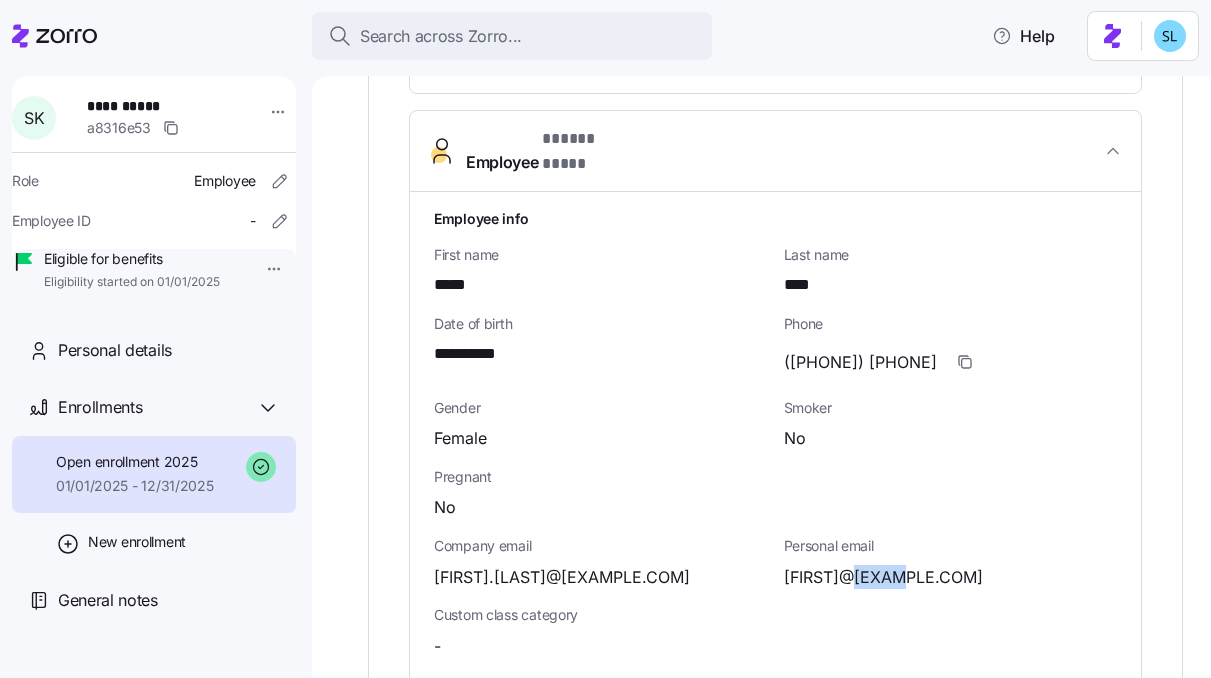 click on "[FIRST]@[EXAMPLE.COM]" at bounding box center (883, 577) 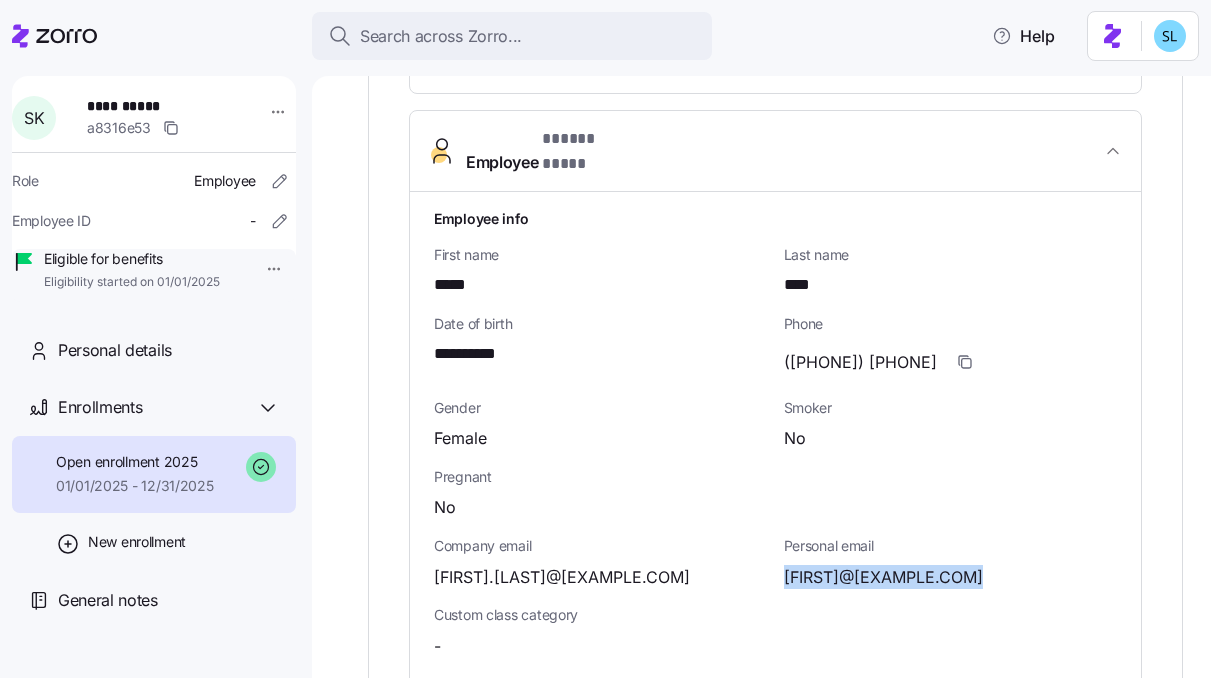 click on "[FIRST]@[EXAMPLE.COM]" at bounding box center (883, 577) 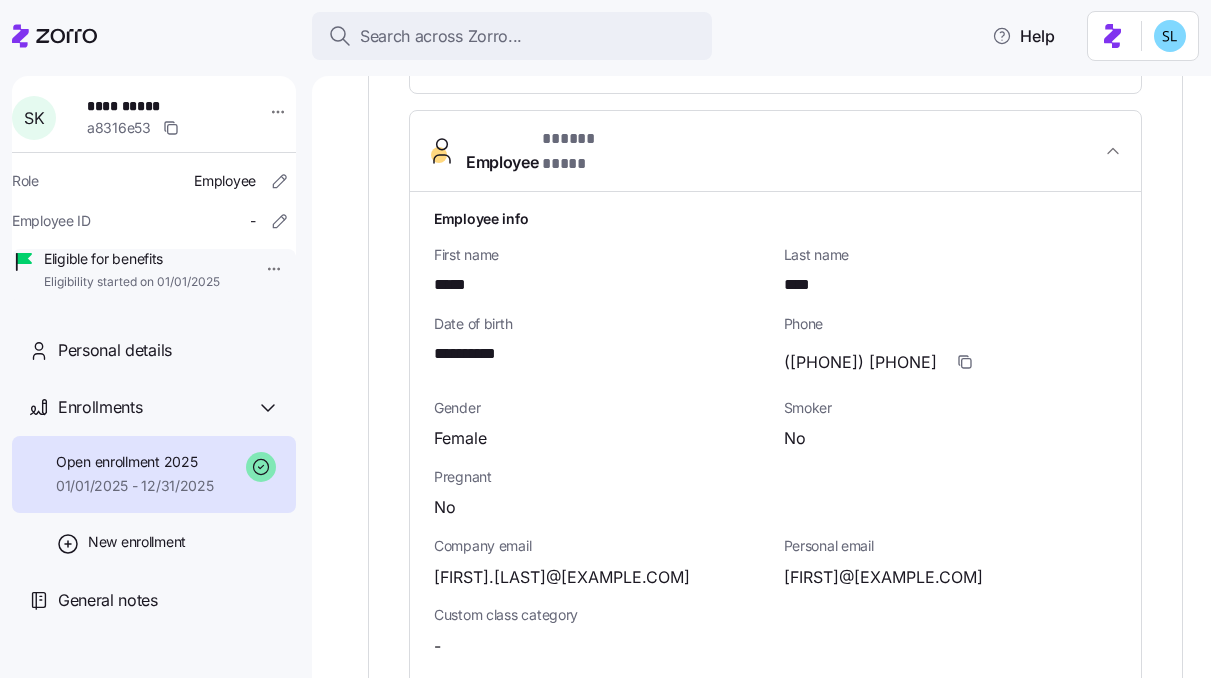 click on "[FIRST].[LAST]@[EXAMPLE.COM]" at bounding box center [562, 577] 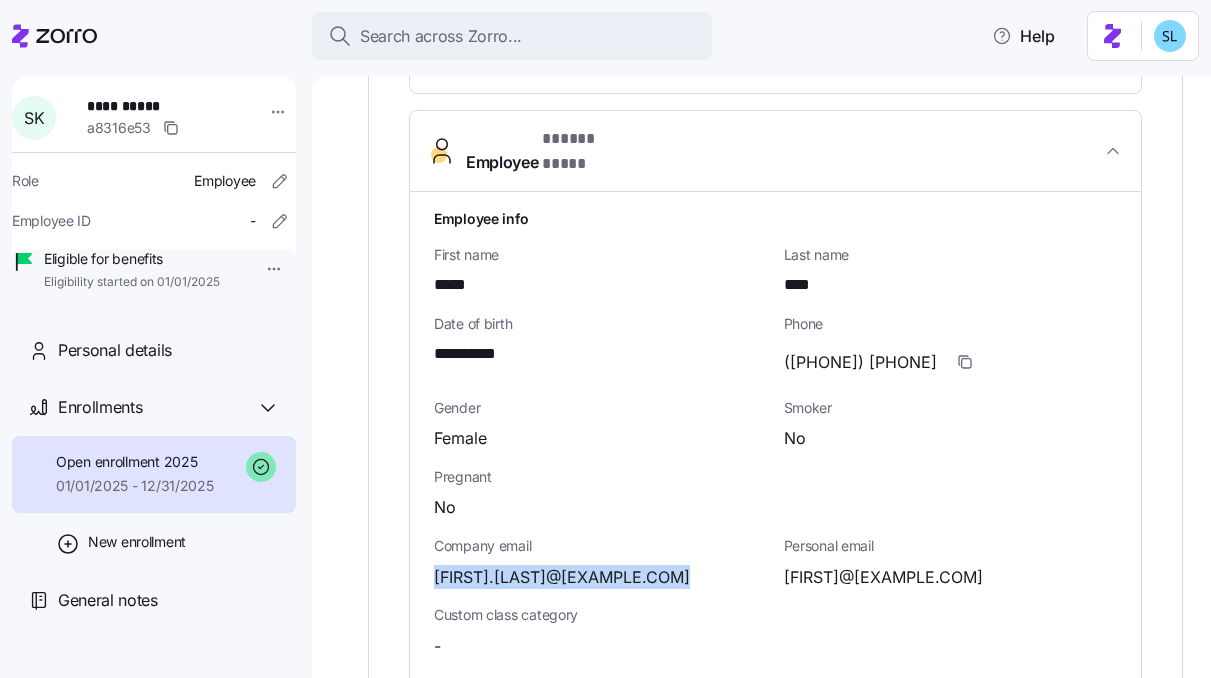 click on "[FIRST].[LAST]@[EXAMPLE.COM]" at bounding box center [562, 577] 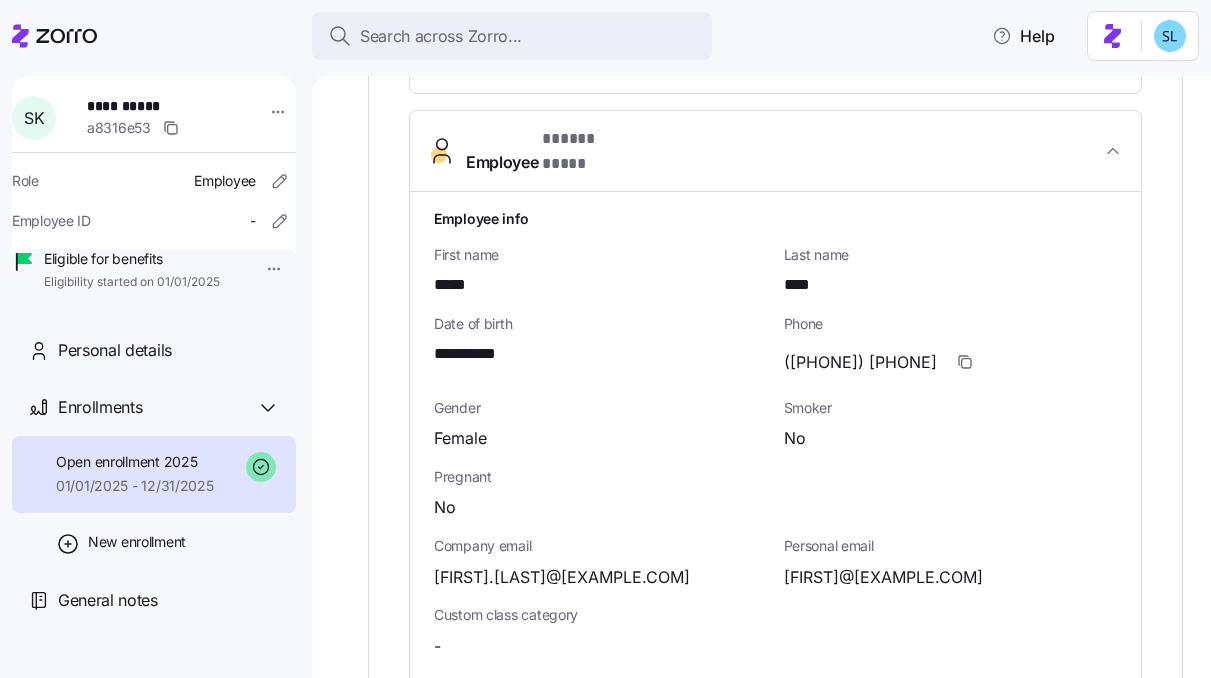 click on "**********" at bounding box center (601, 348) 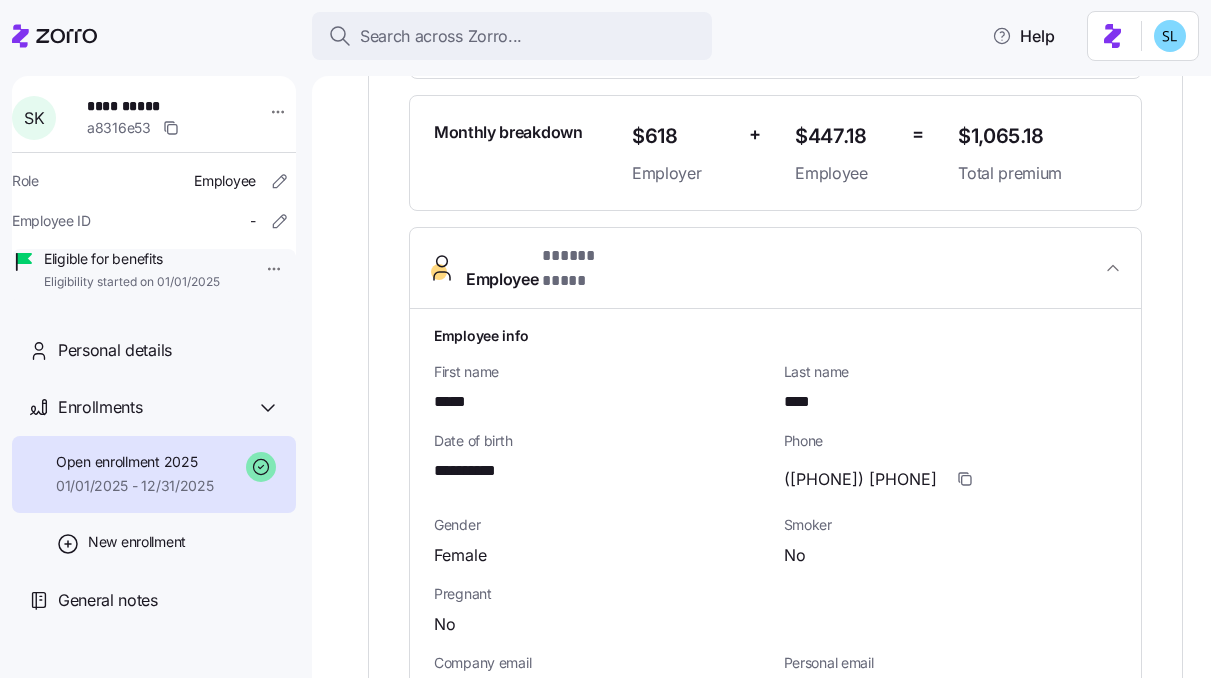 scroll, scrollTop: 0, scrollLeft: 0, axis: both 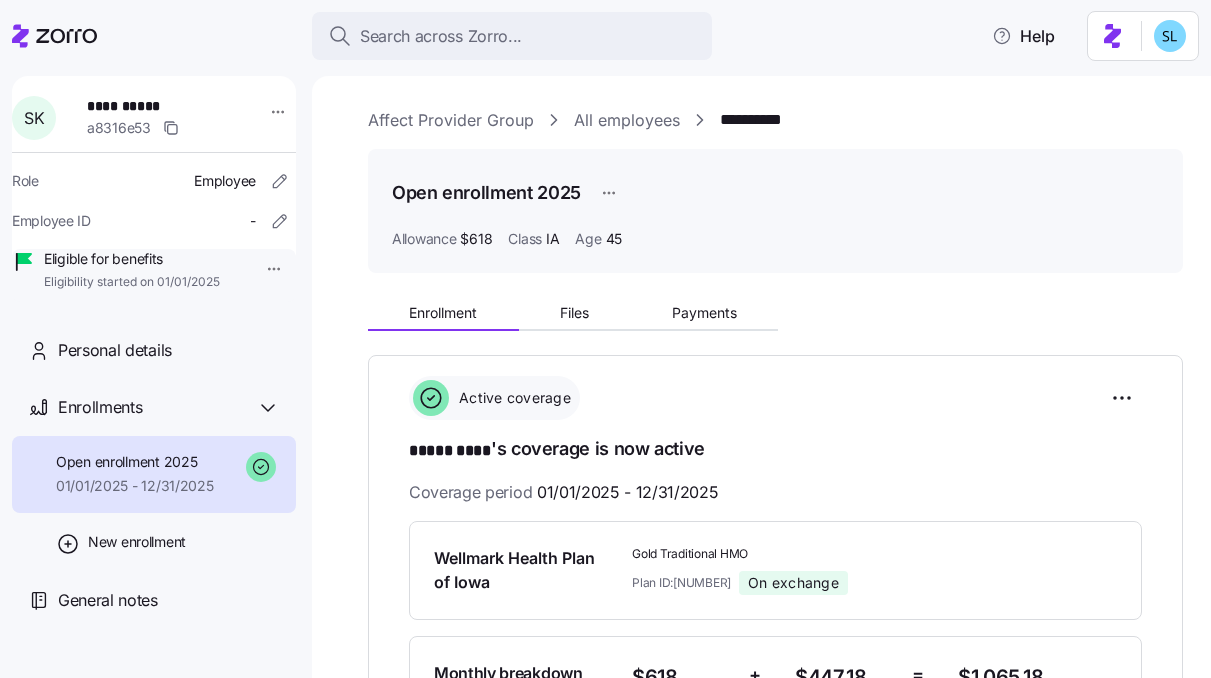 click on "Affect Provider Group" at bounding box center [451, 120] 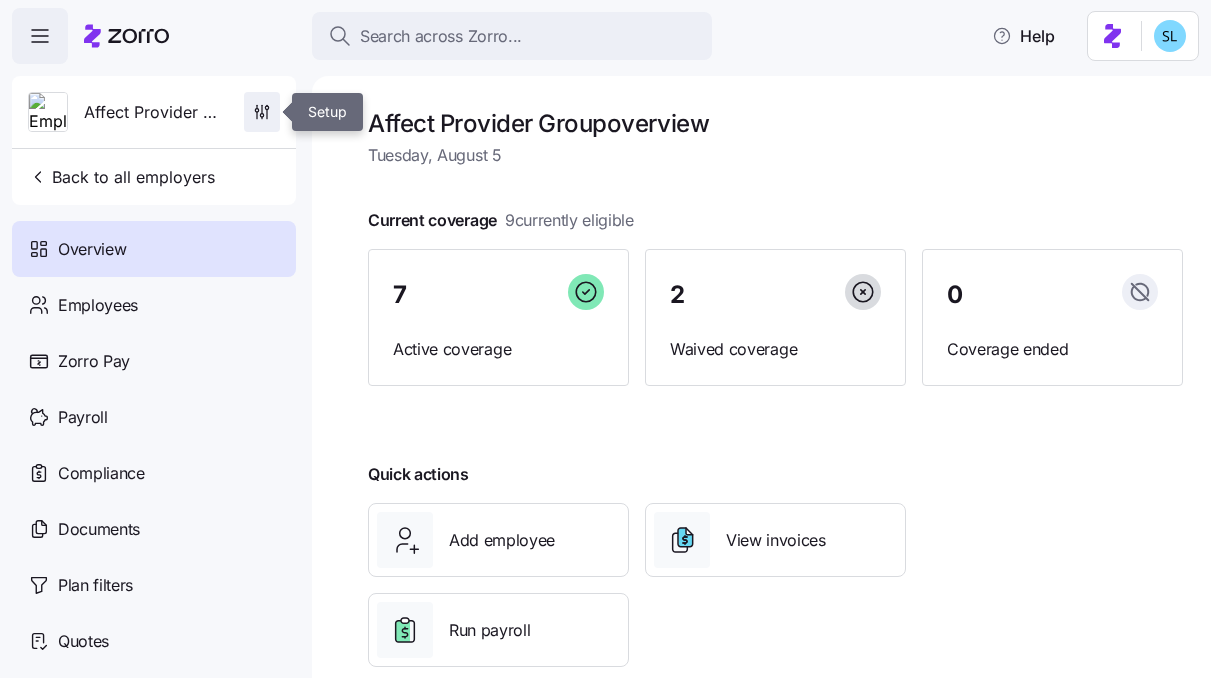 click 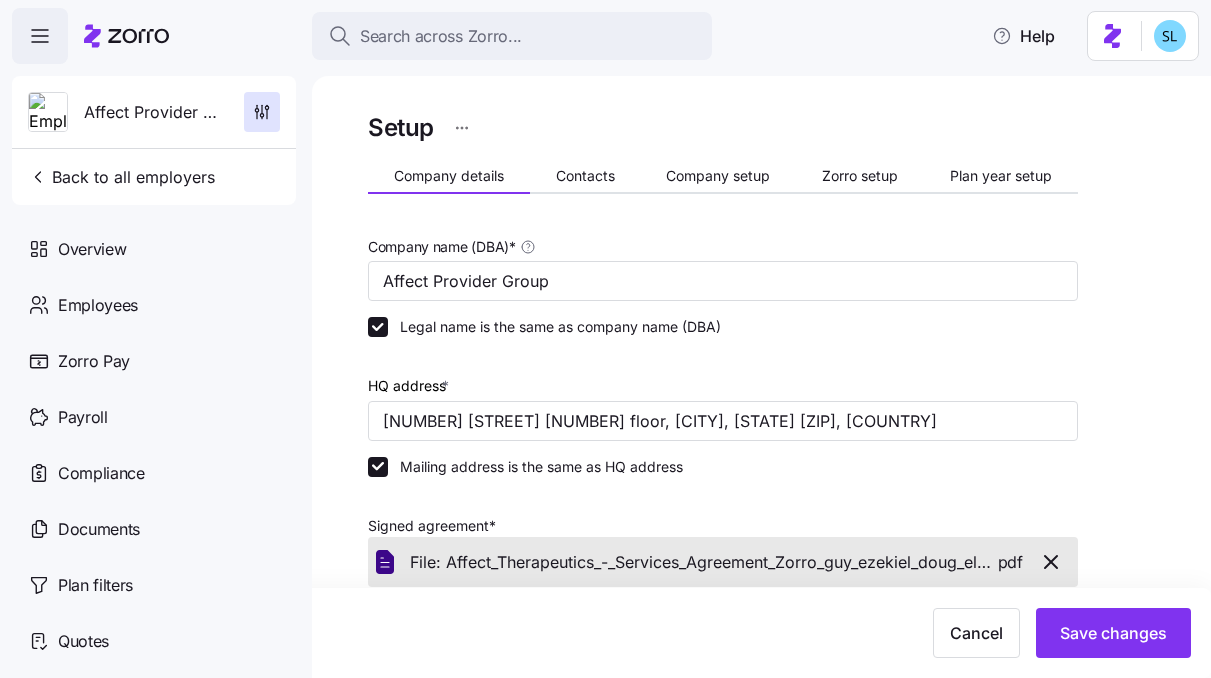 click on "Company details Contacts Company setup Zorro setup Plan year setup" at bounding box center (723, 179) 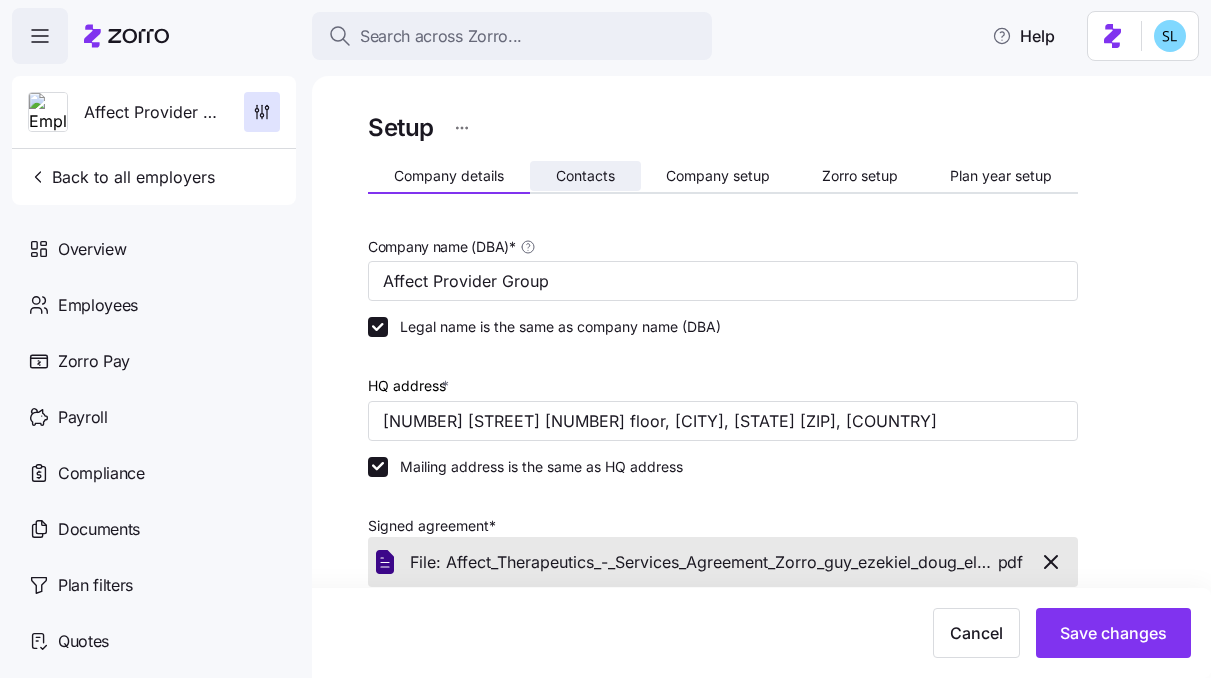 click on "Contacts" at bounding box center (585, 176) 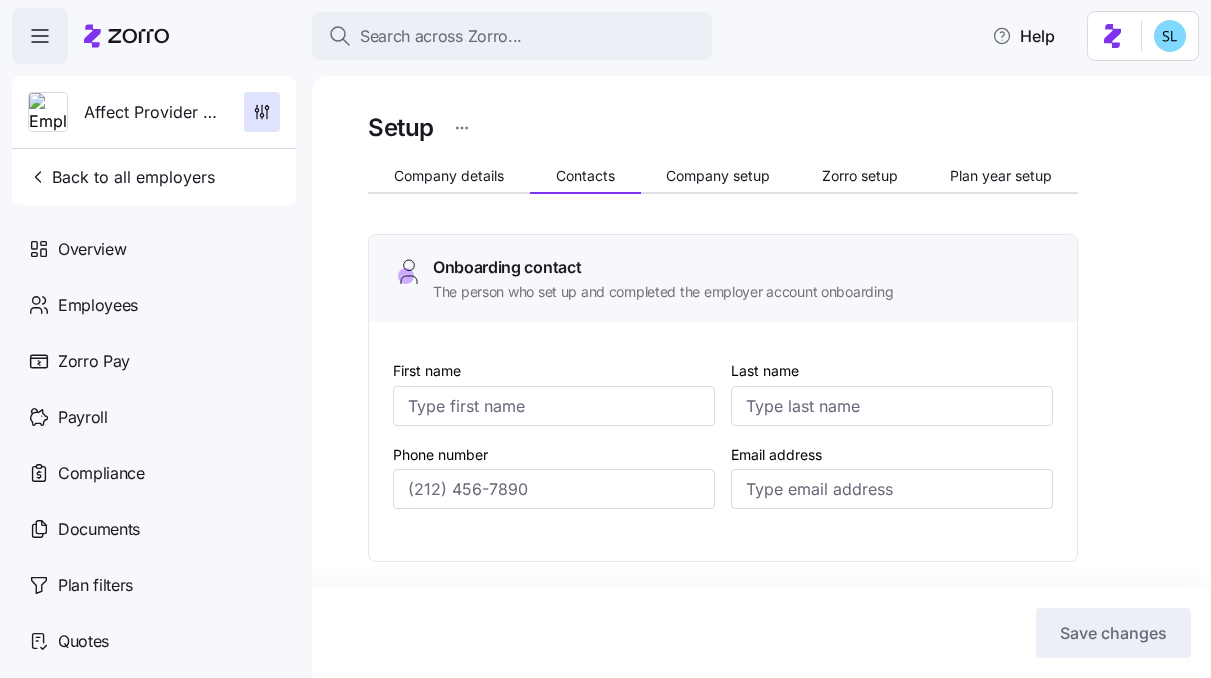 type on "[FIRST]" 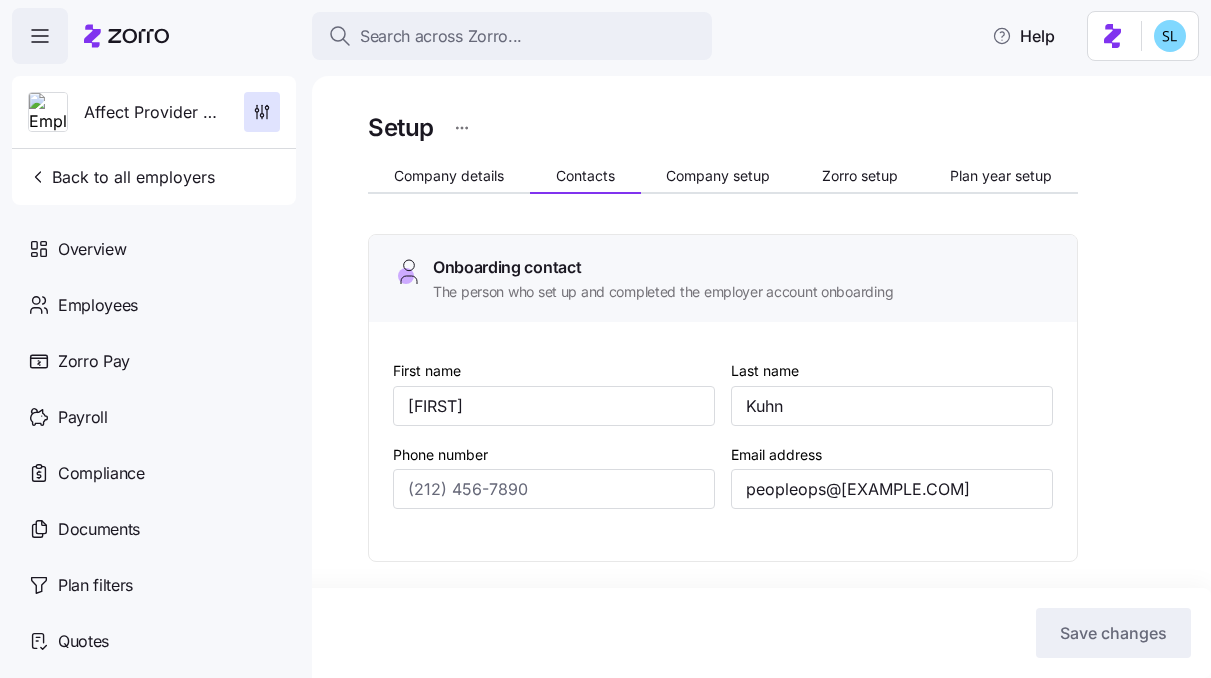 type on "([PHONE]) [PHONE]" 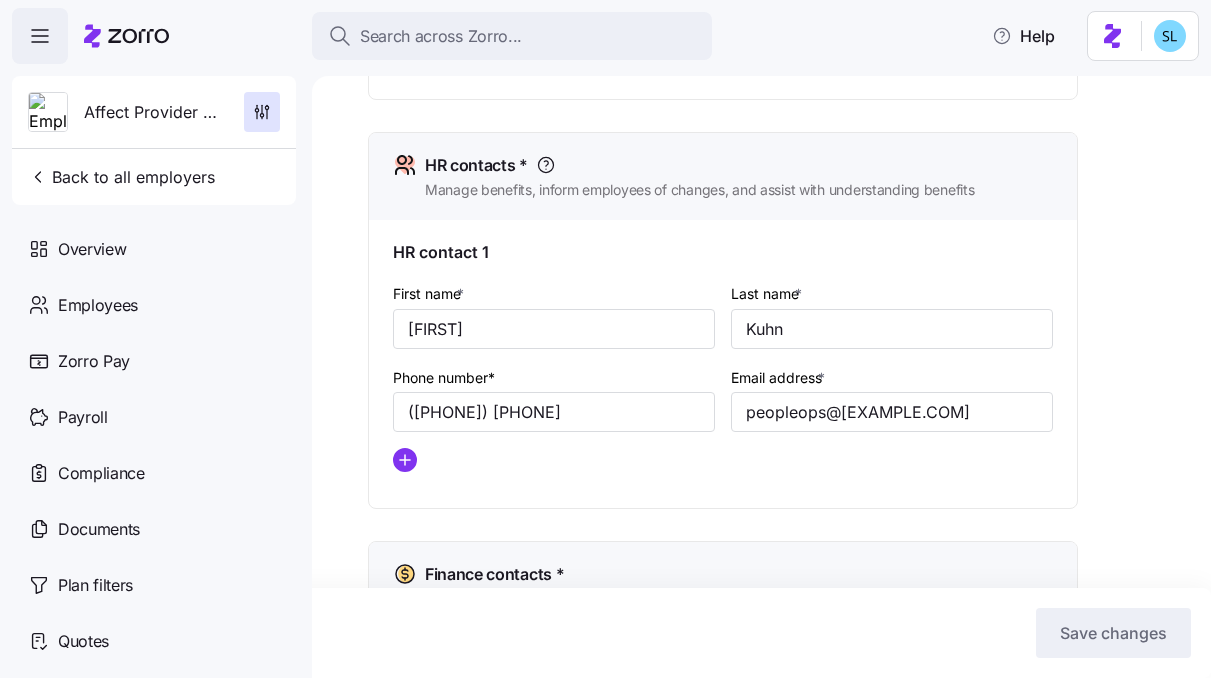 scroll, scrollTop: 824, scrollLeft: 0, axis: vertical 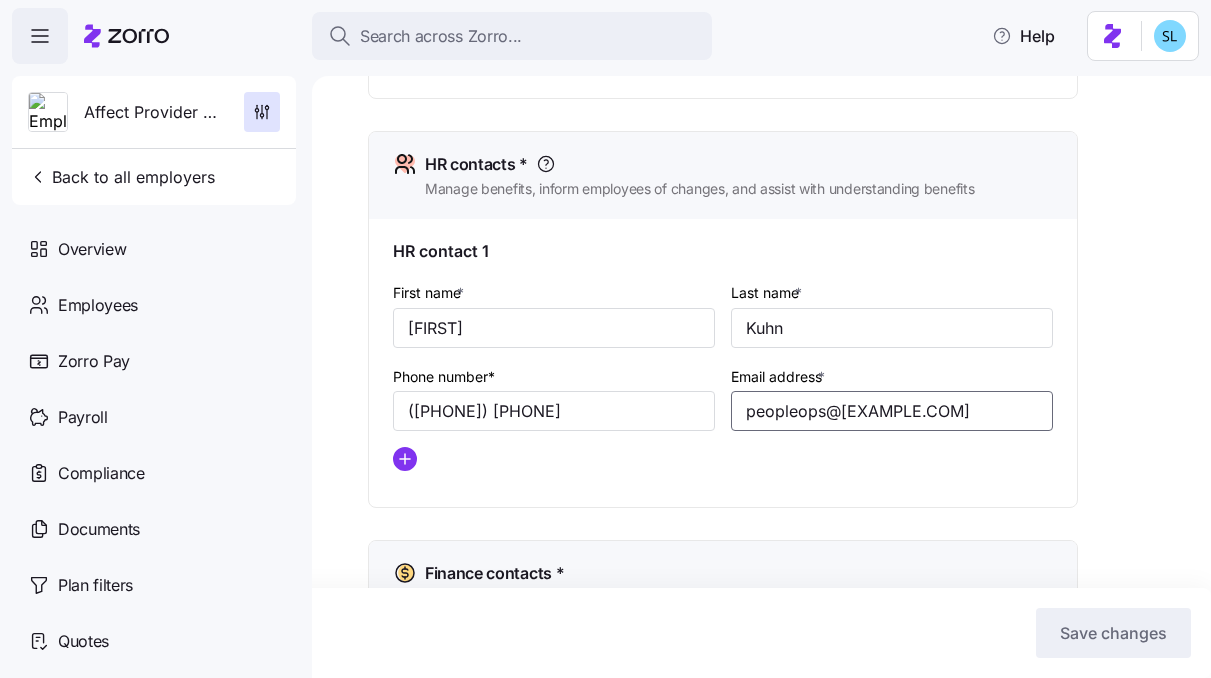 click on "peopleops@[EXAMPLE.COM]" at bounding box center [892, 411] 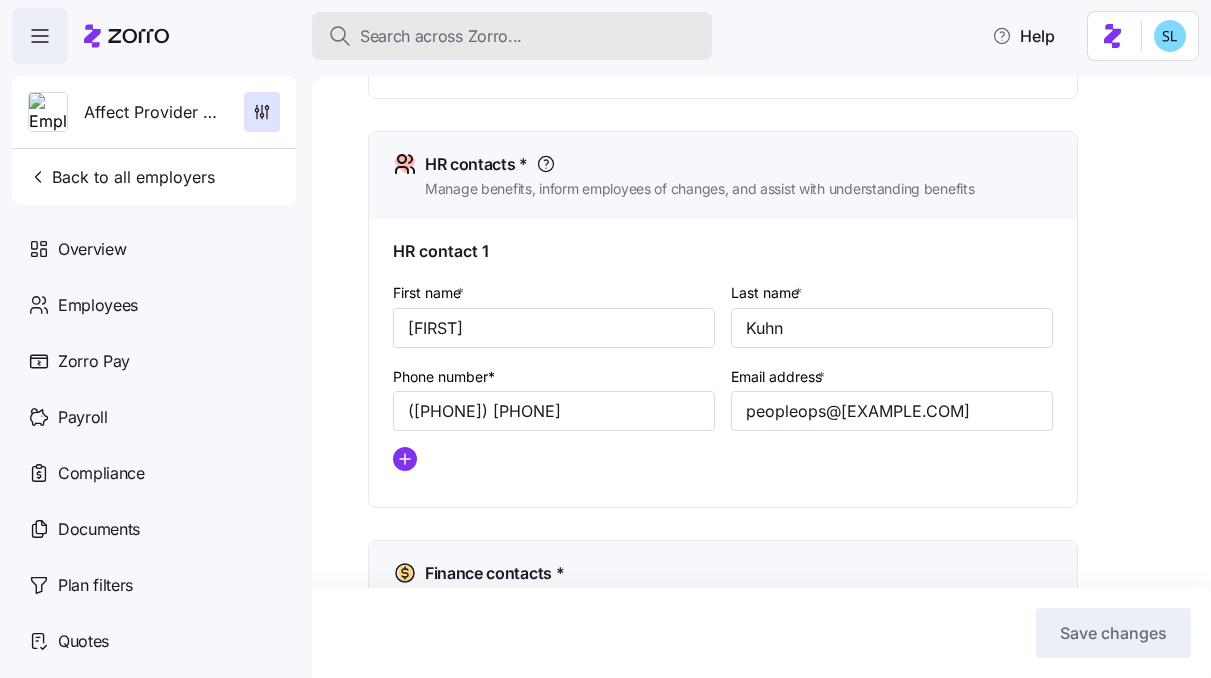 click on "Search across Zorro..." at bounding box center (512, 36) 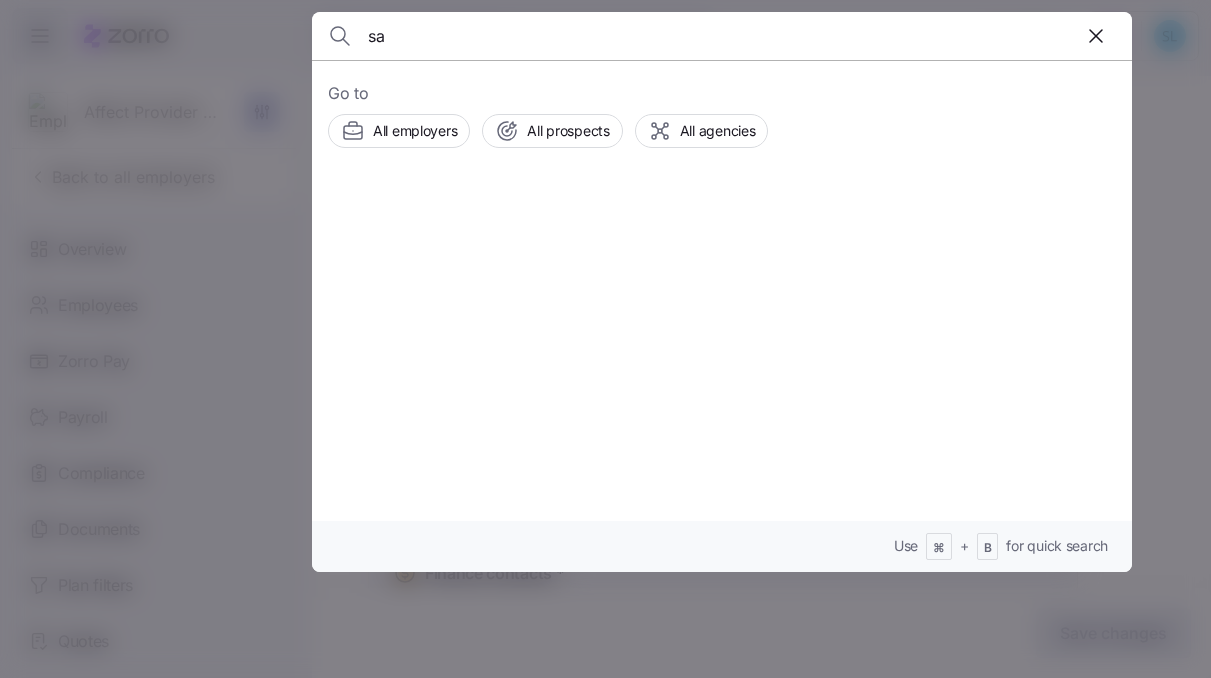 type on "sab" 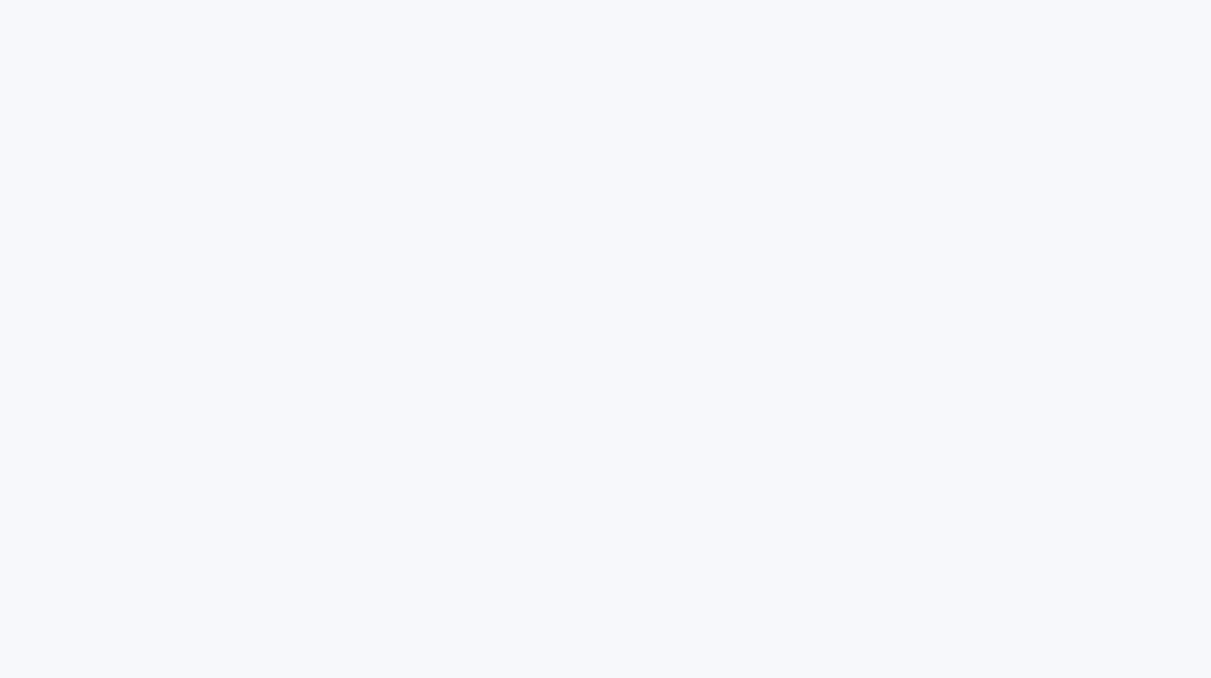 scroll, scrollTop: 0, scrollLeft: 0, axis: both 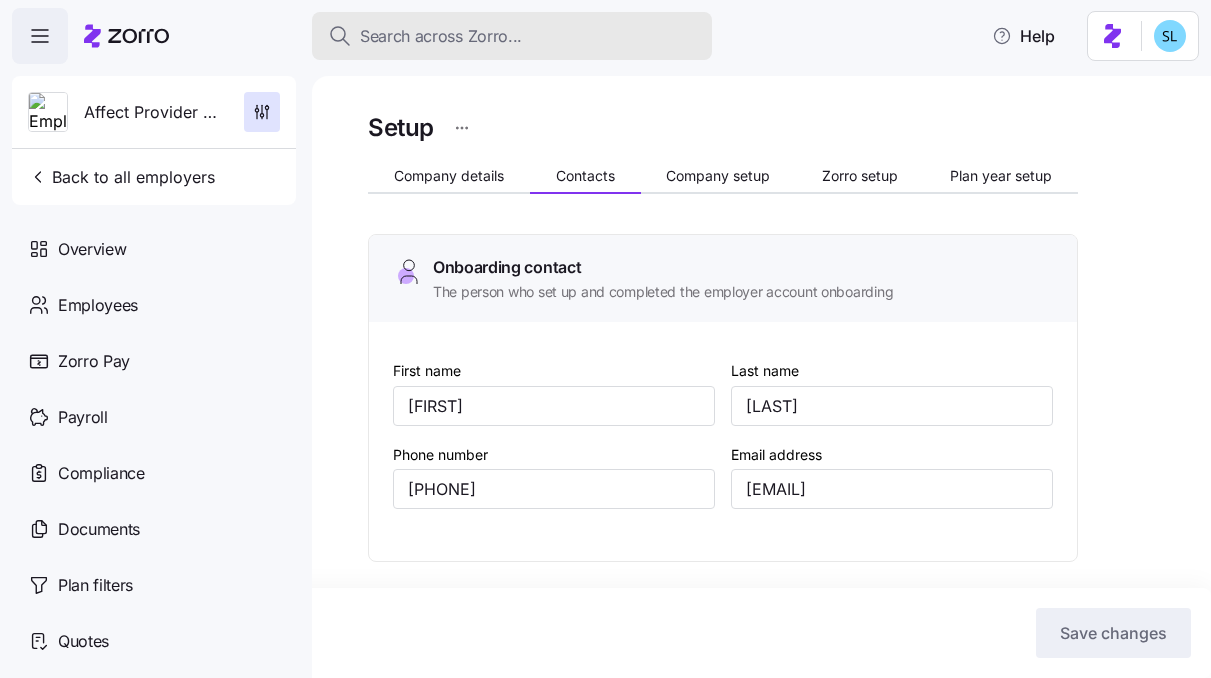 click on "Search across Zorro..." at bounding box center (441, 36) 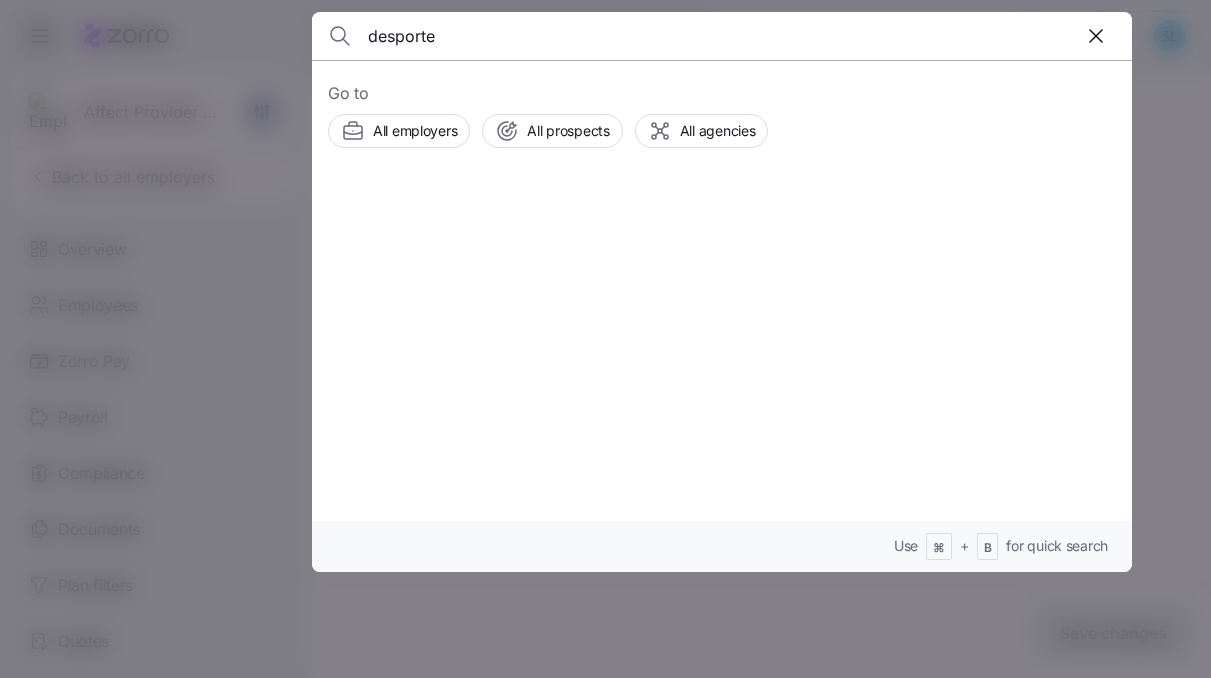 type on "desporte" 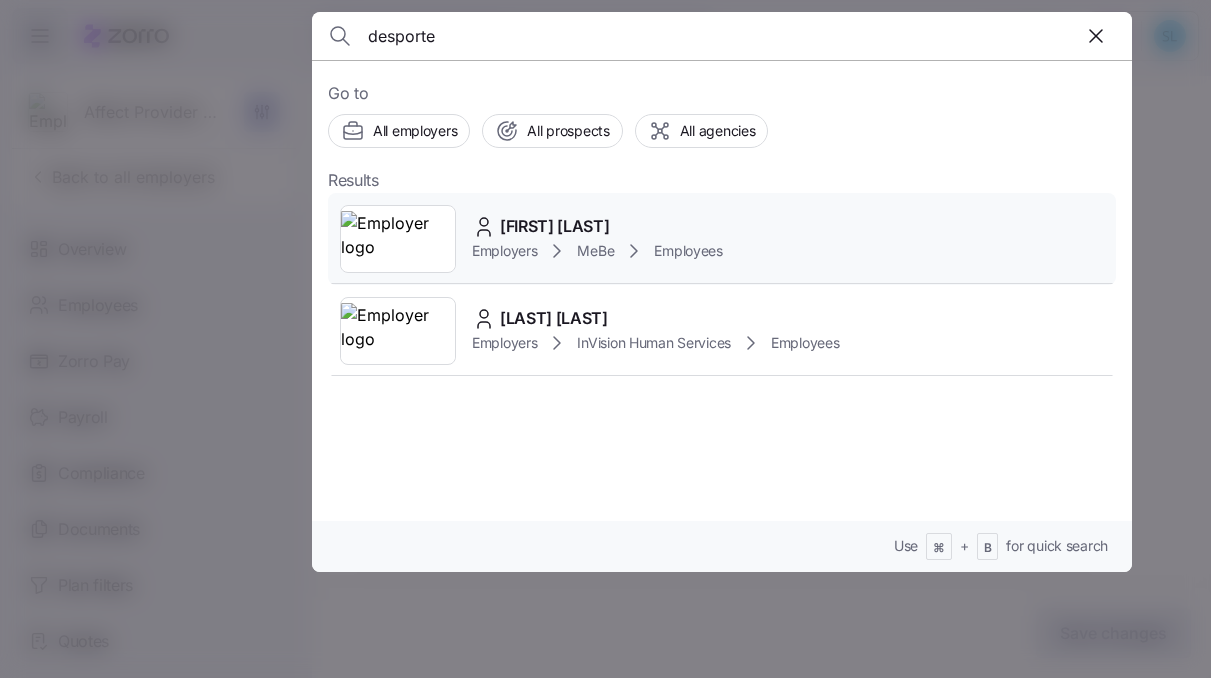 click on "Employers MeBe Employees" at bounding box center [597, 251] 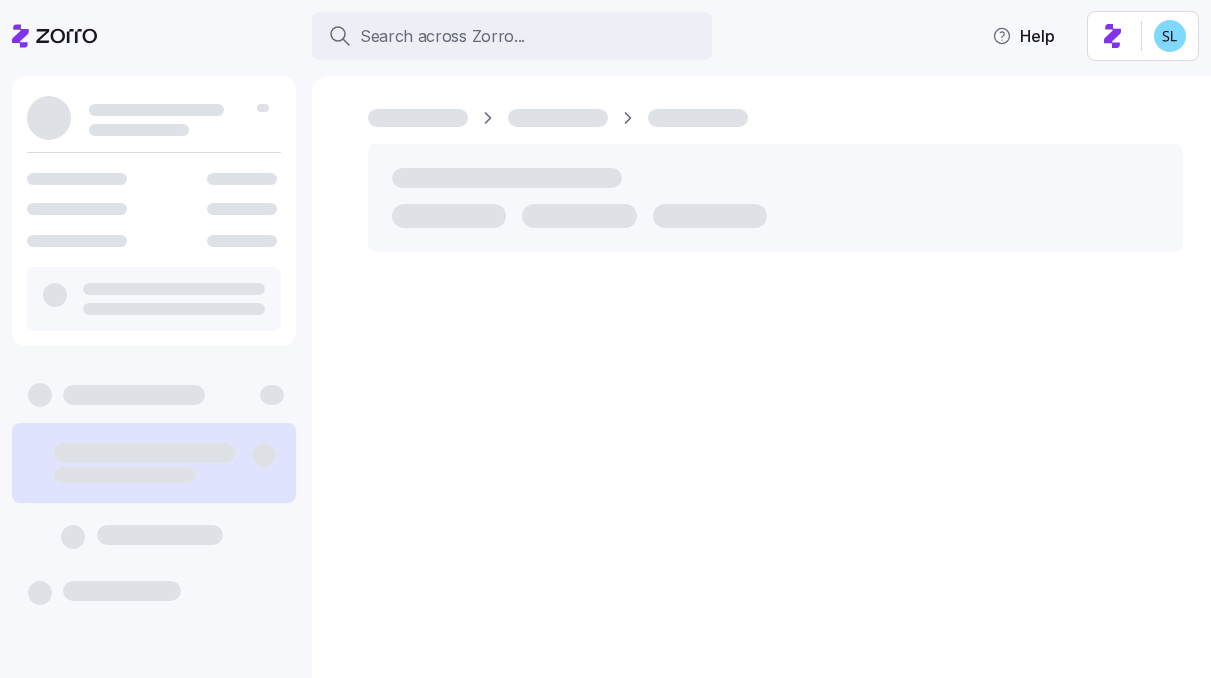 scroll, scrollTop: 0, scrollLeft: 0, axis: both 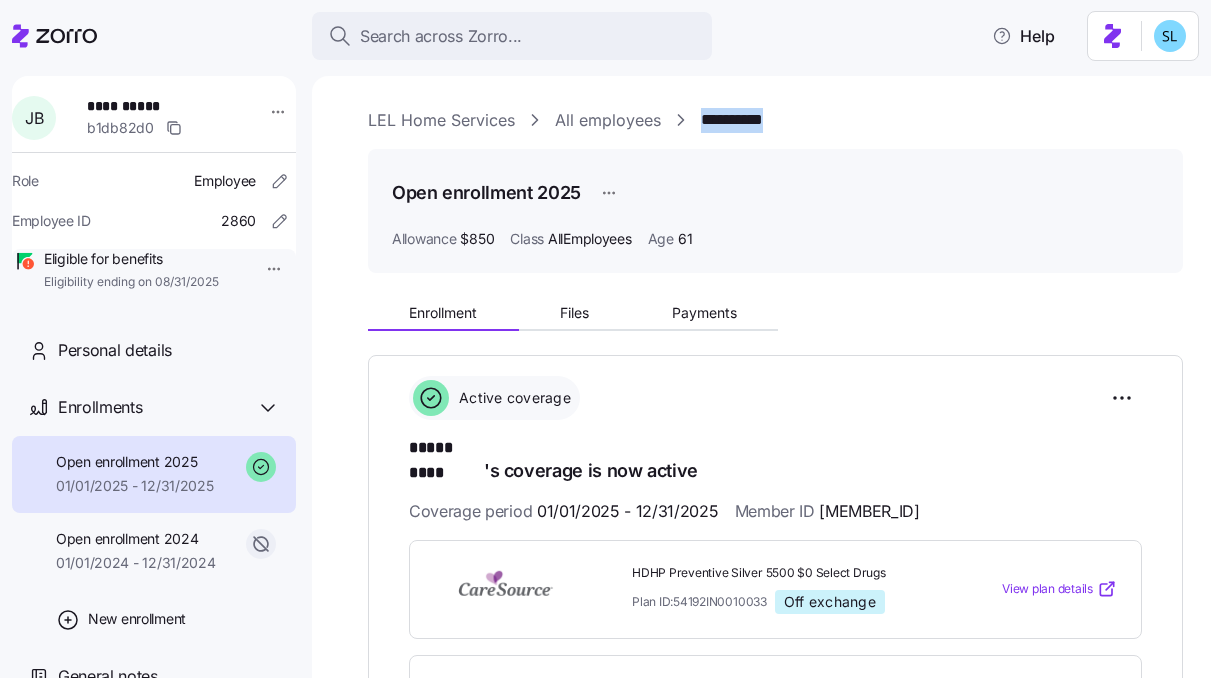 drag, startPoint x: 787, startPoint y: 123, endPoint x: 704, endPoint y: 118, distance: 83.15047 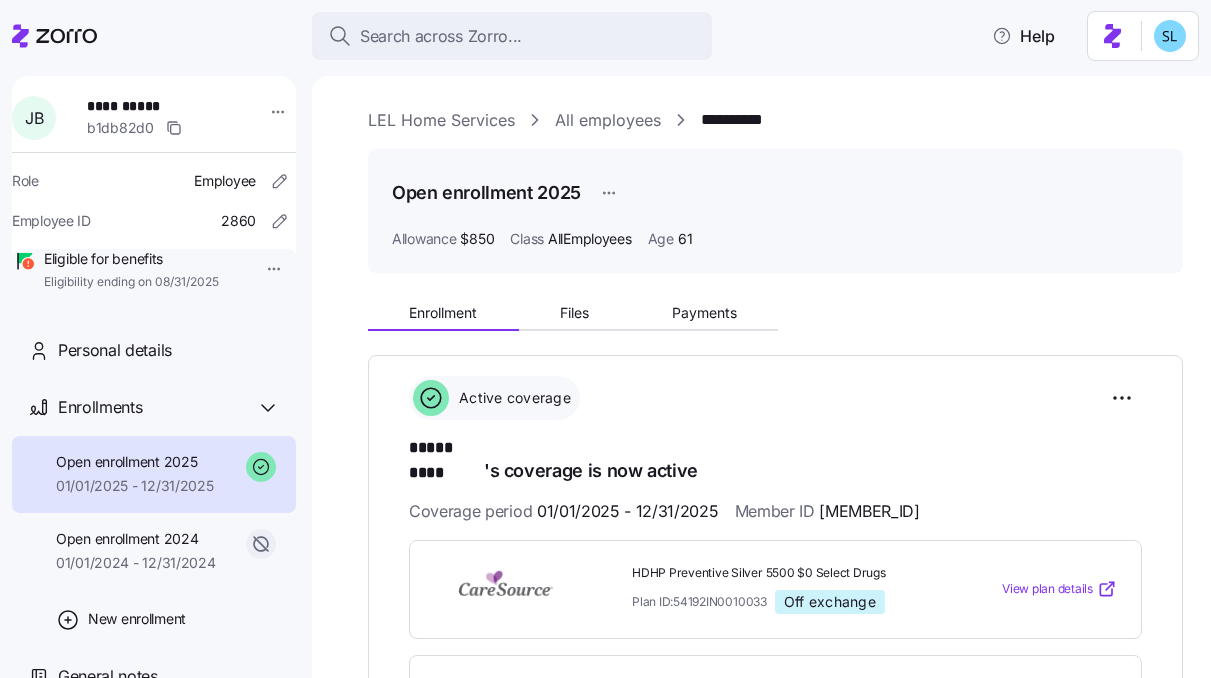 click on "**********" at bounding box center [775, 632] 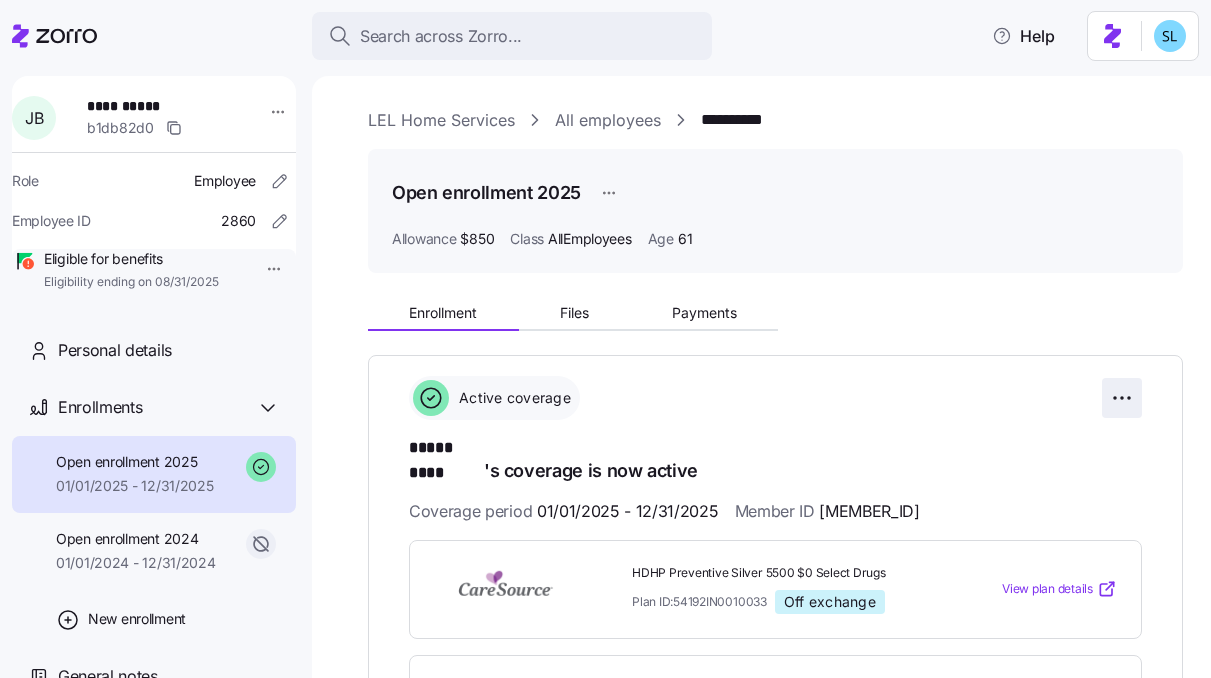 click on "**********" at bounding box center (605, 333) 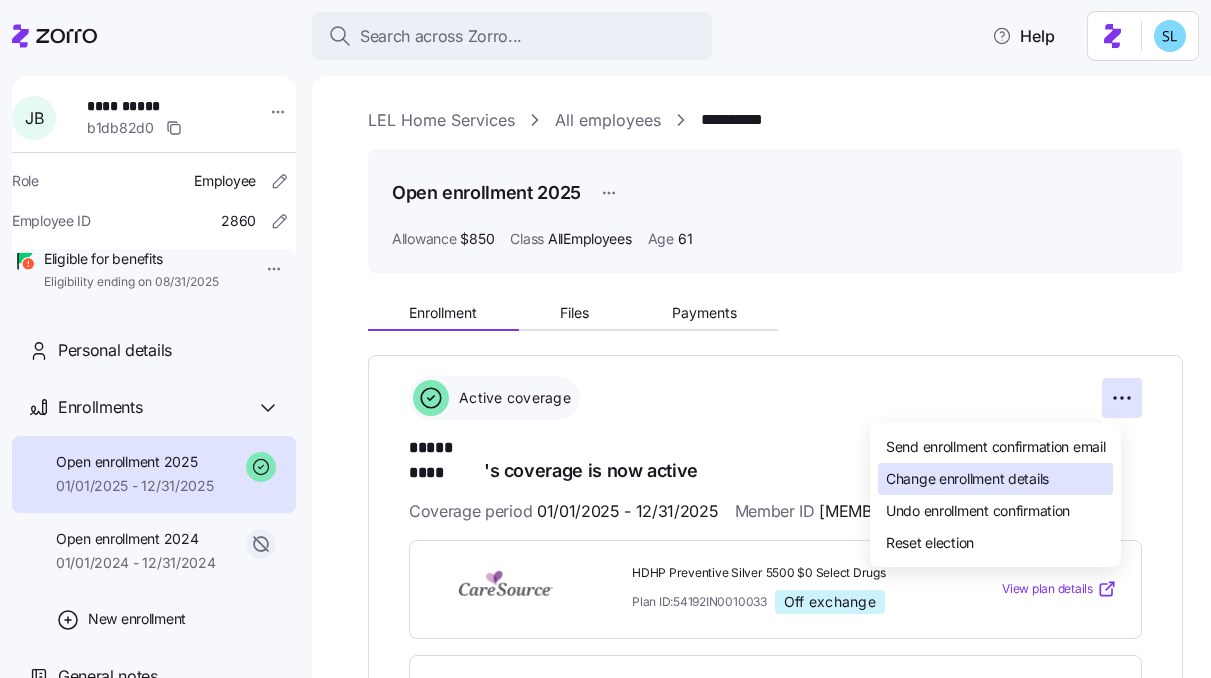 click on "Change enrollment details" at bounding box center (995, 479) 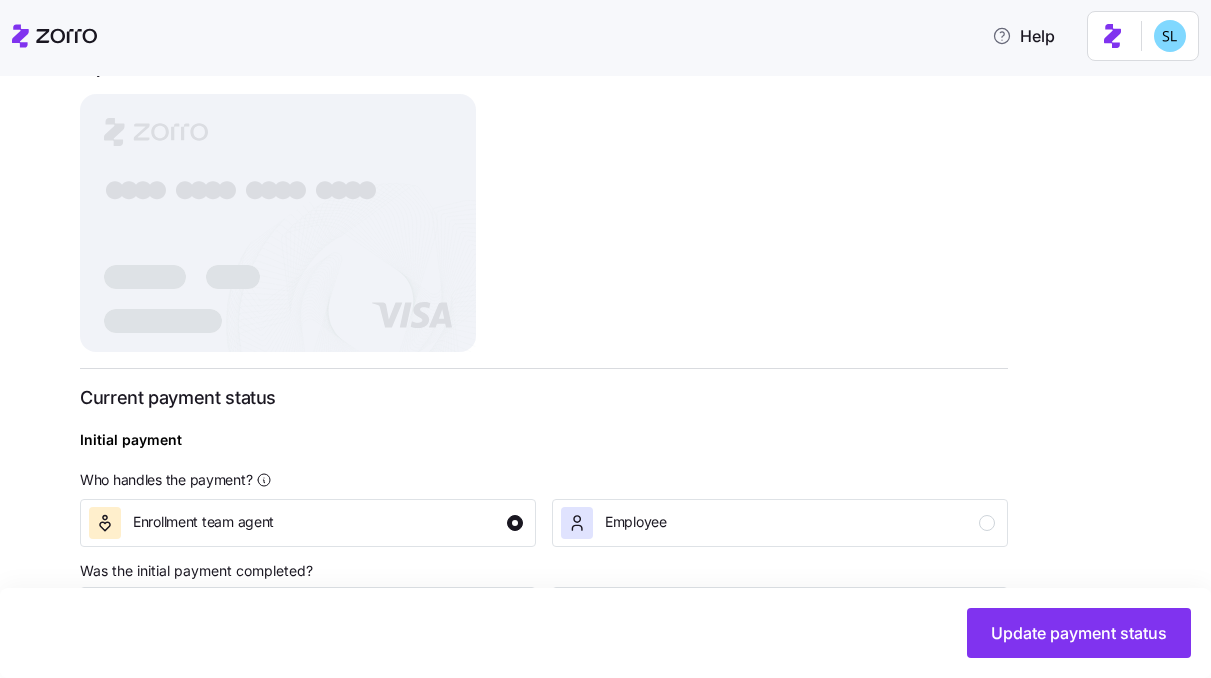 scroll, scrollTop: 763, scrollLeft: 0, axis: vertical 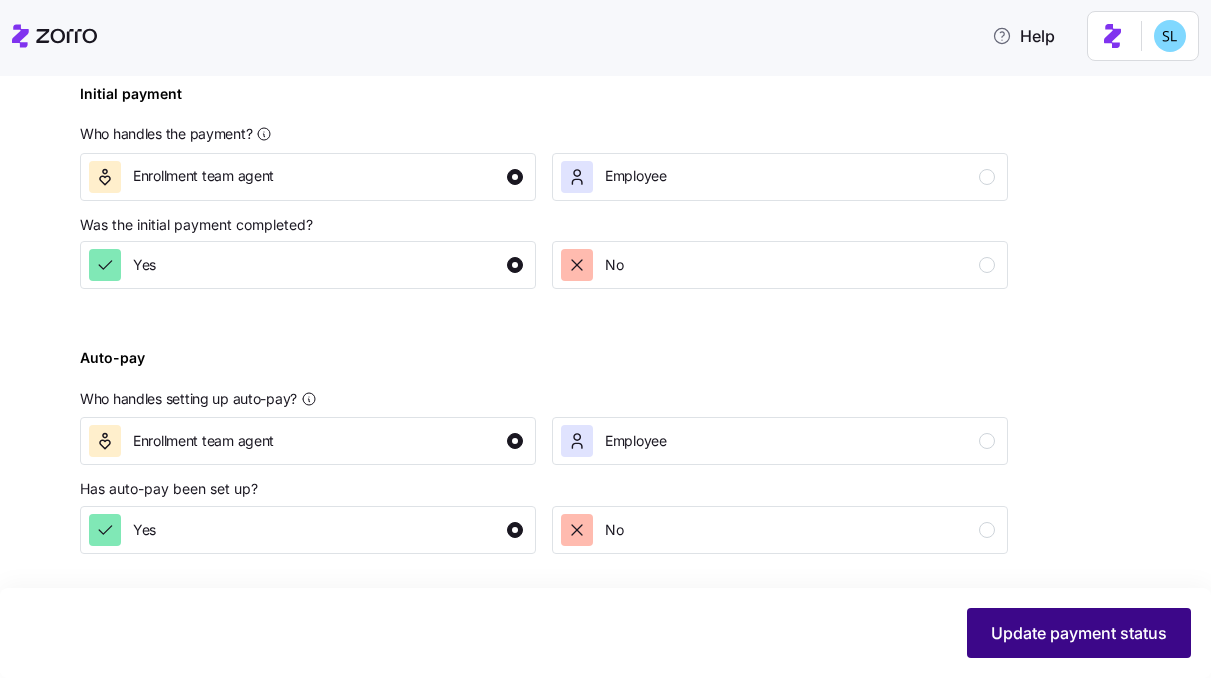 click on "Update payment status" at bounding box center [1079, 633] 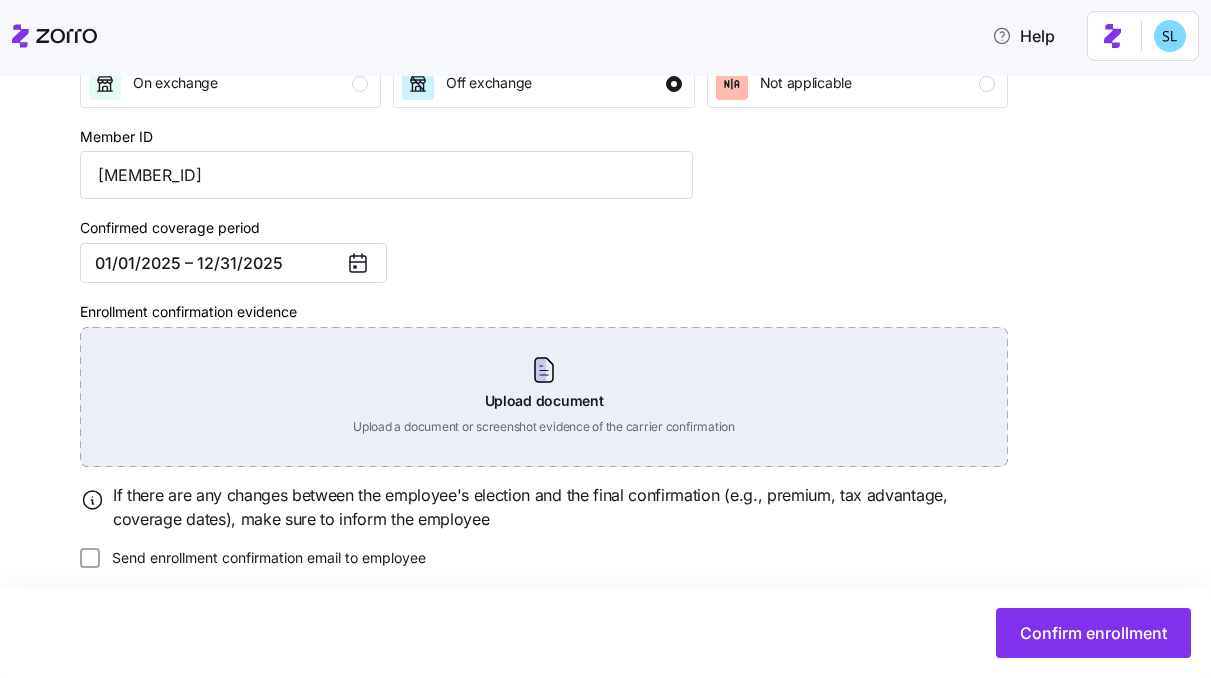 scroll, scrollTop: 359, scrollLeft: 0, axis: vertical 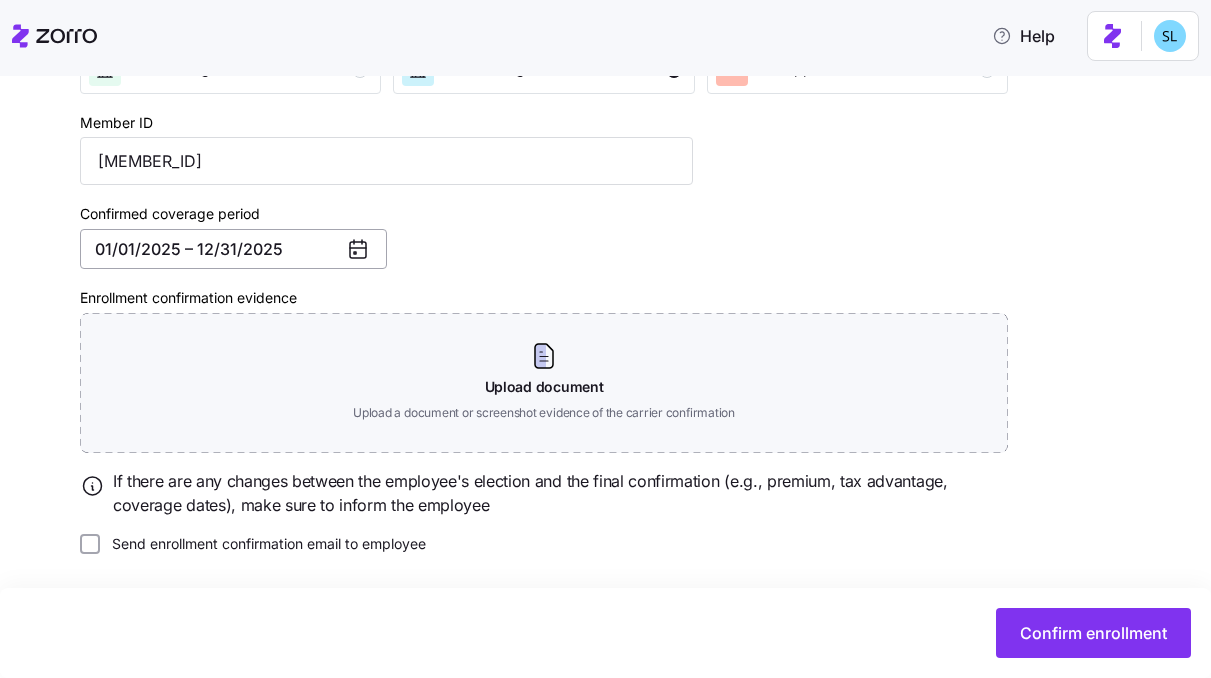 click on "01/01/2025 – 12/31/2025" at bounding box center [233, 249] 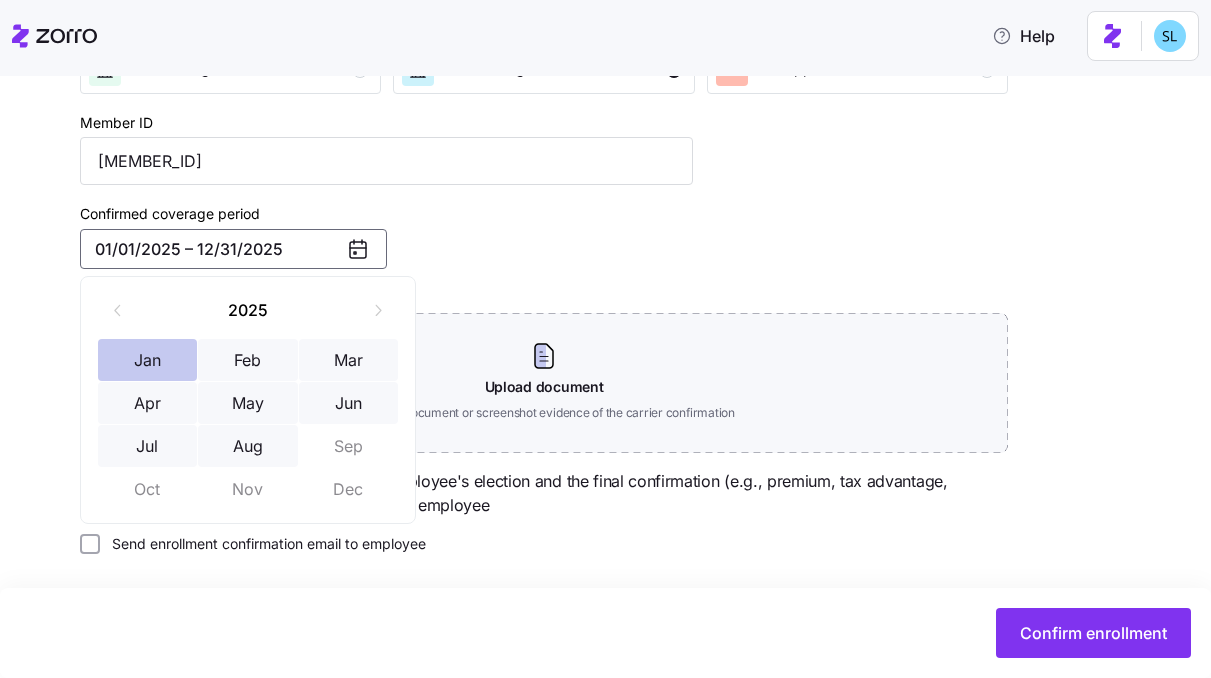 click on "Jan" at bounding box center [148, 360] 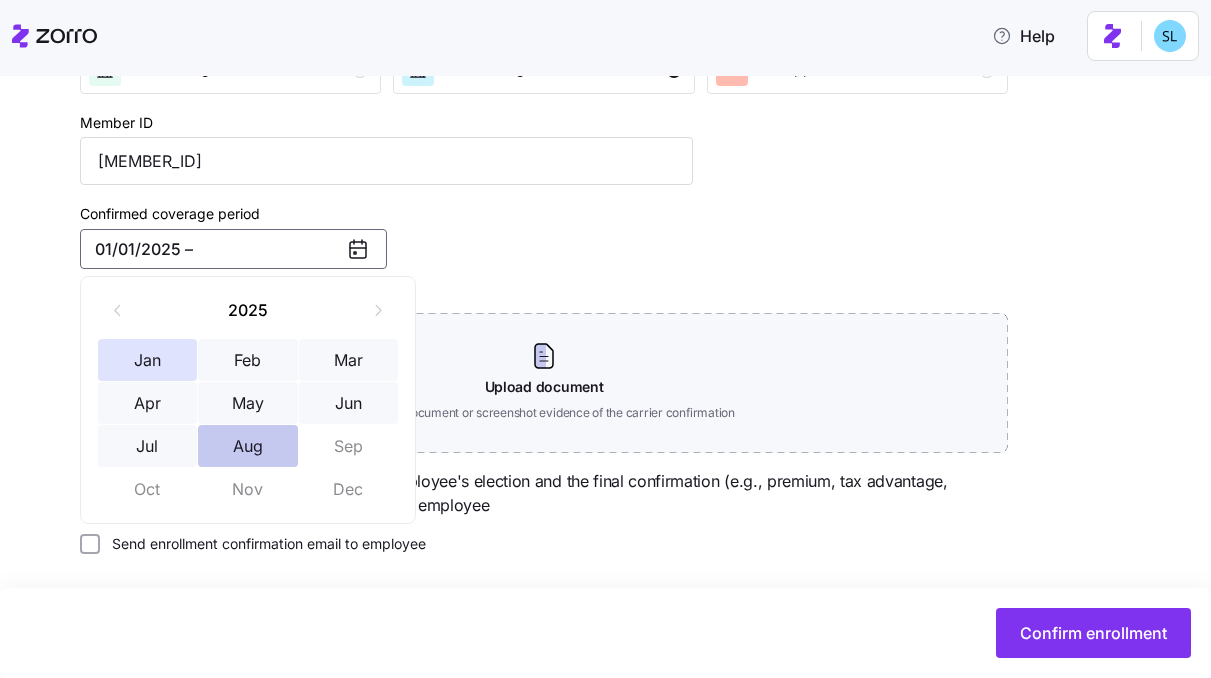 click on "Aug" at bounding box center (248, 446) 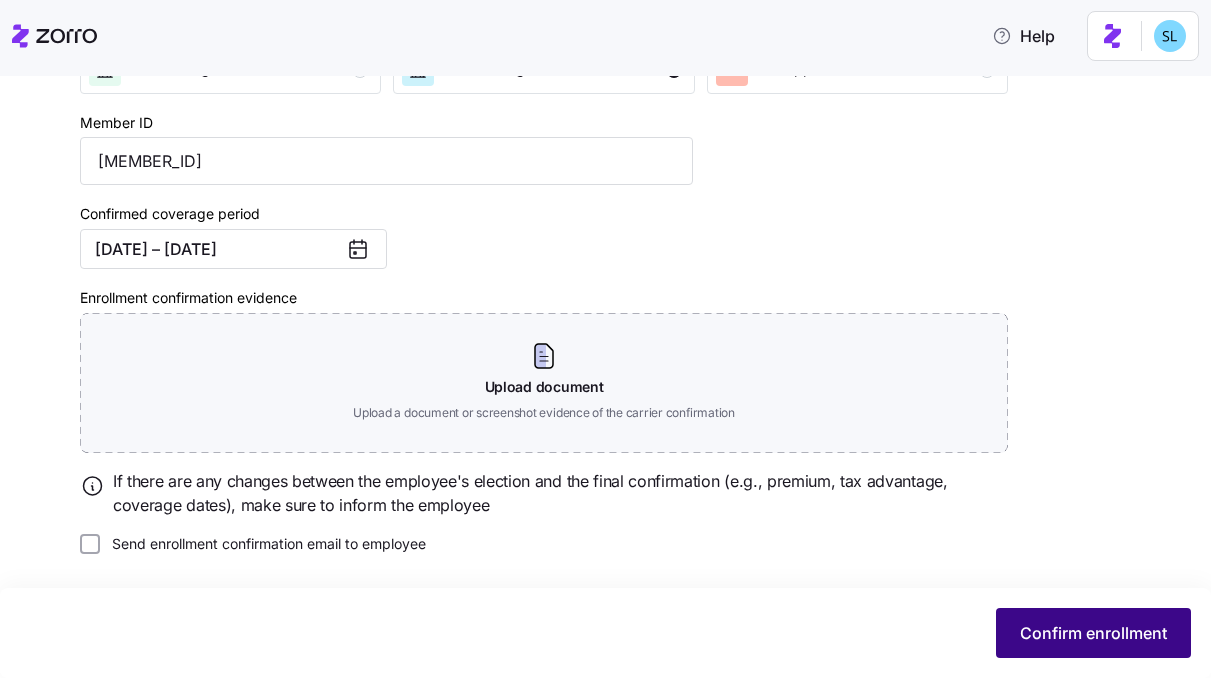 click on "Confirm enrollment" at bounding box center [1093, 633] 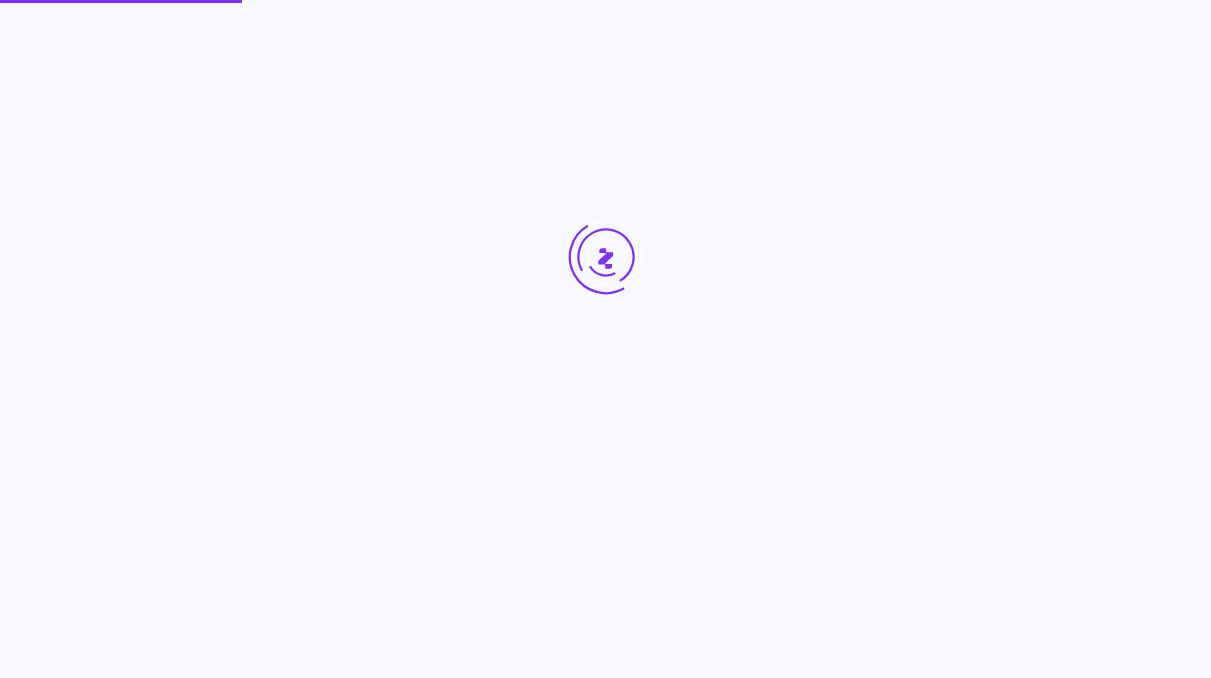 scroll, scrollTop: 0, scrollLeft: 0, axis: both 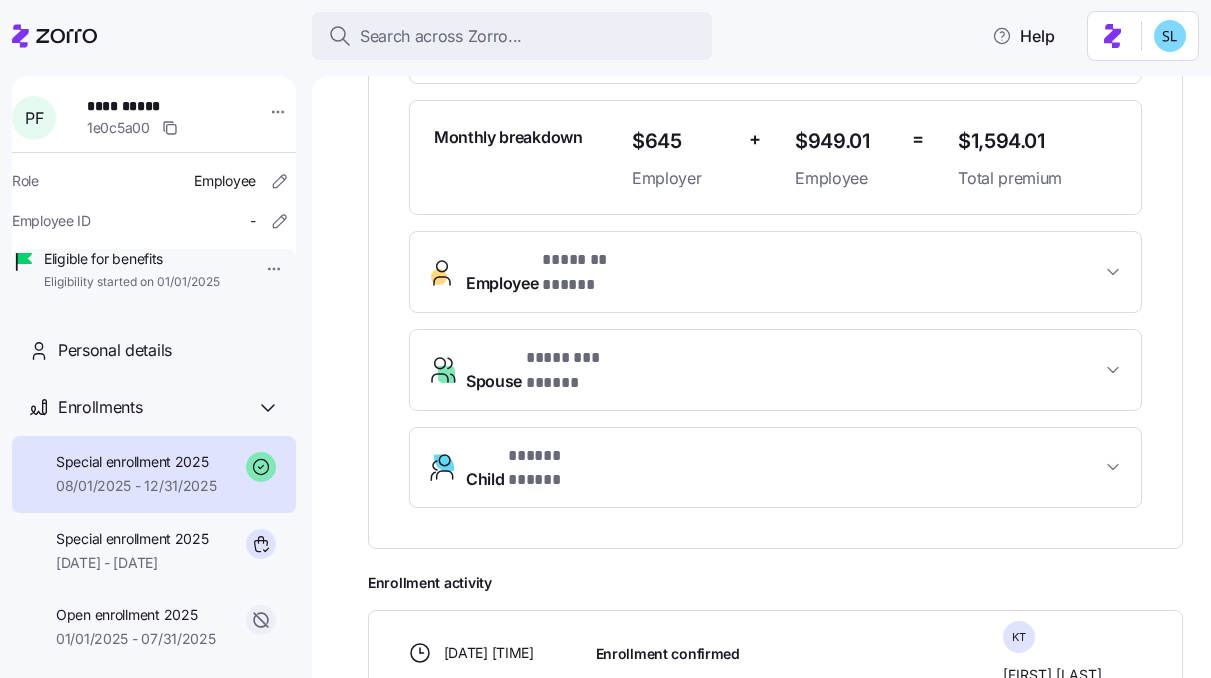 click on "Child * *****   ***** *" at bounding box center (783, 468) 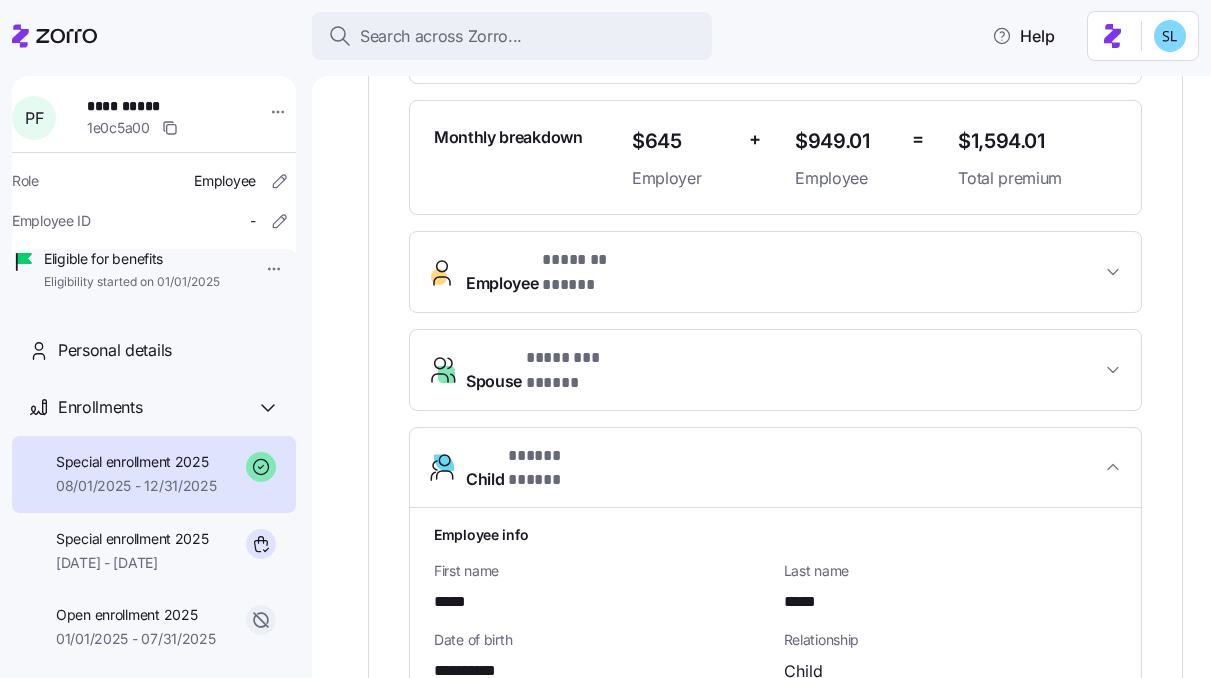 click on "Child * *****   ***** *" at bounding box center (783, 468) 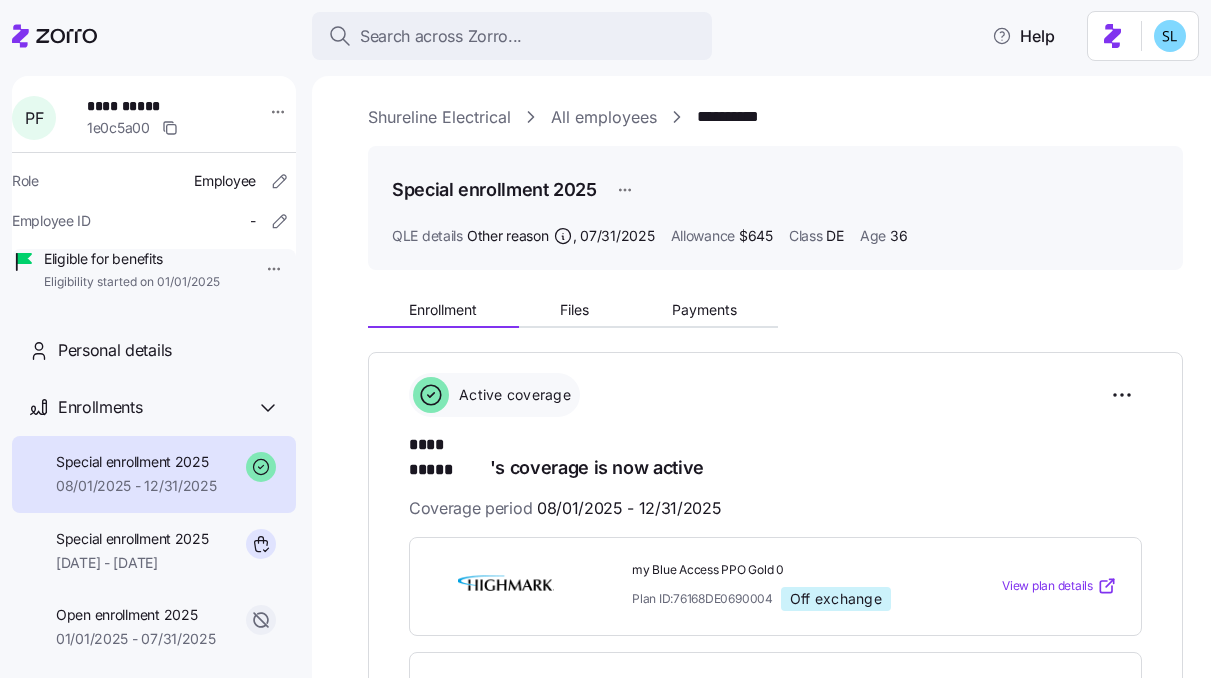 scroll, scrollTop: 4, scrollLeft: 0, axis: vertical 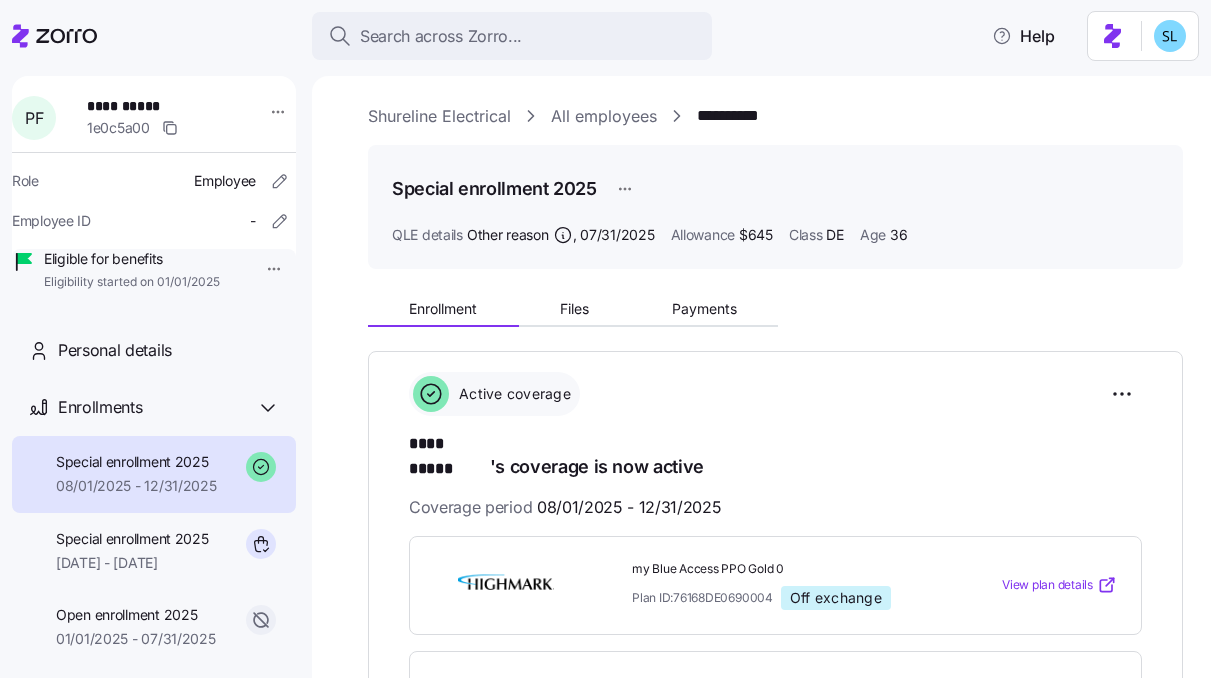 click on "**********" at bounding box center [775, 915] 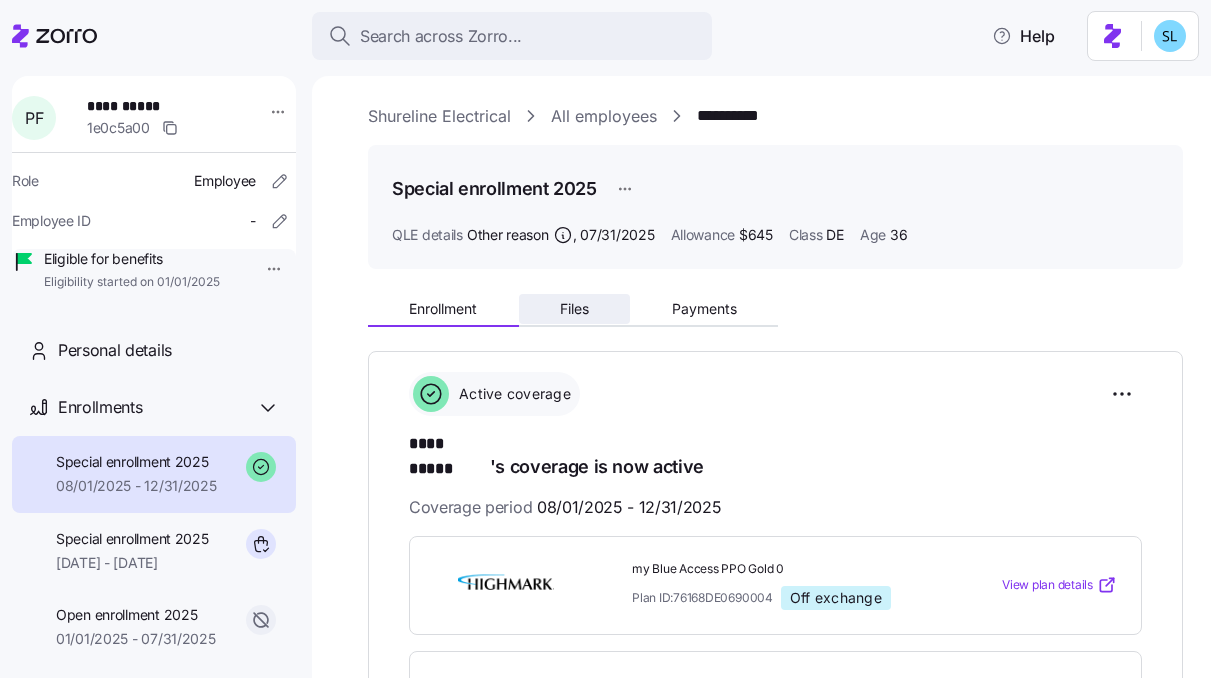 click on "Files" at bounding box center [575, 309] 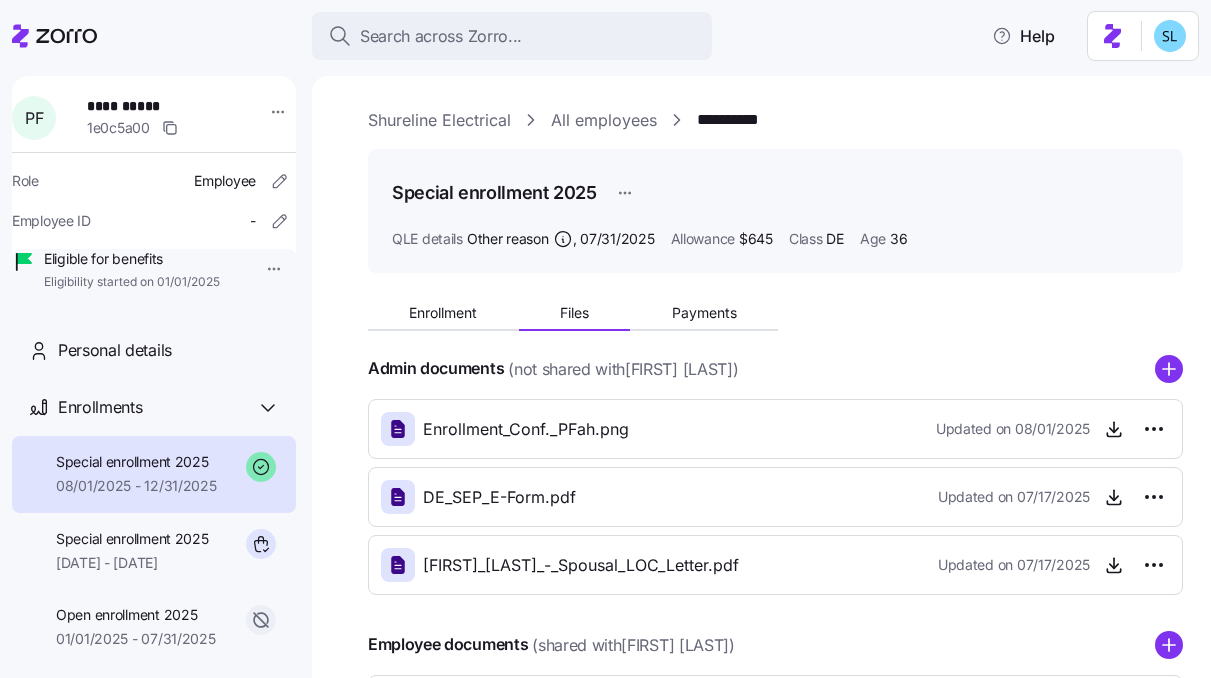 scroll, scrollTop: 177, scrollLeft: 0, axis: vertical 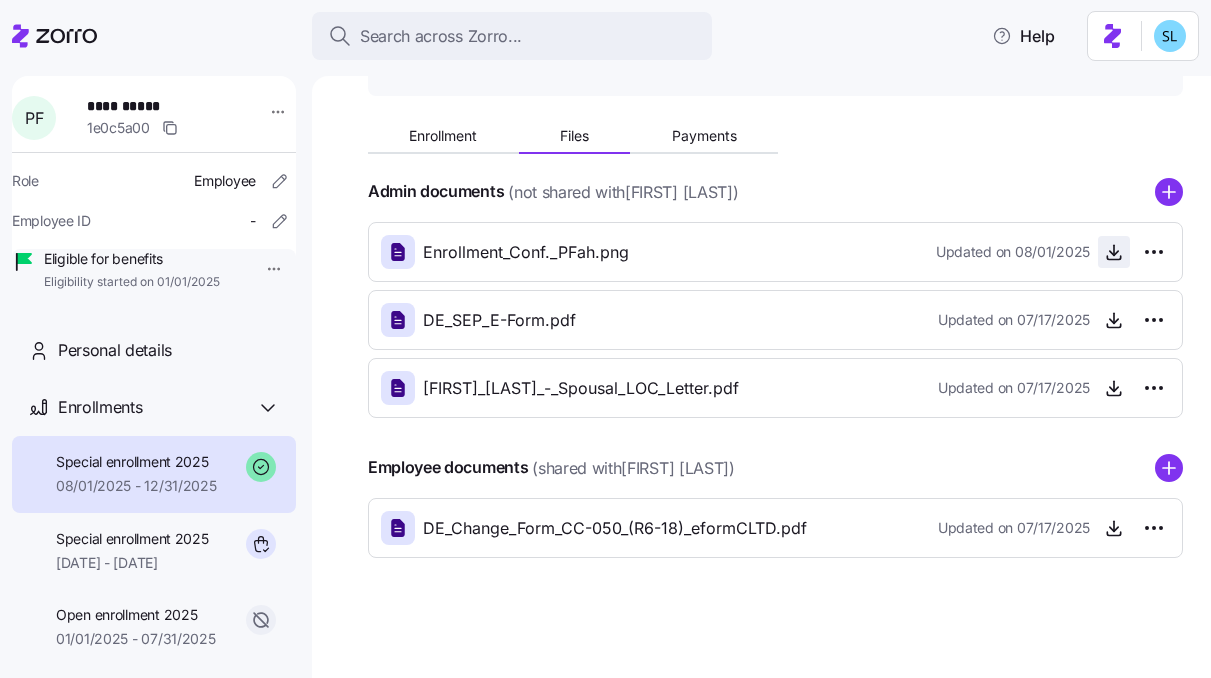 click 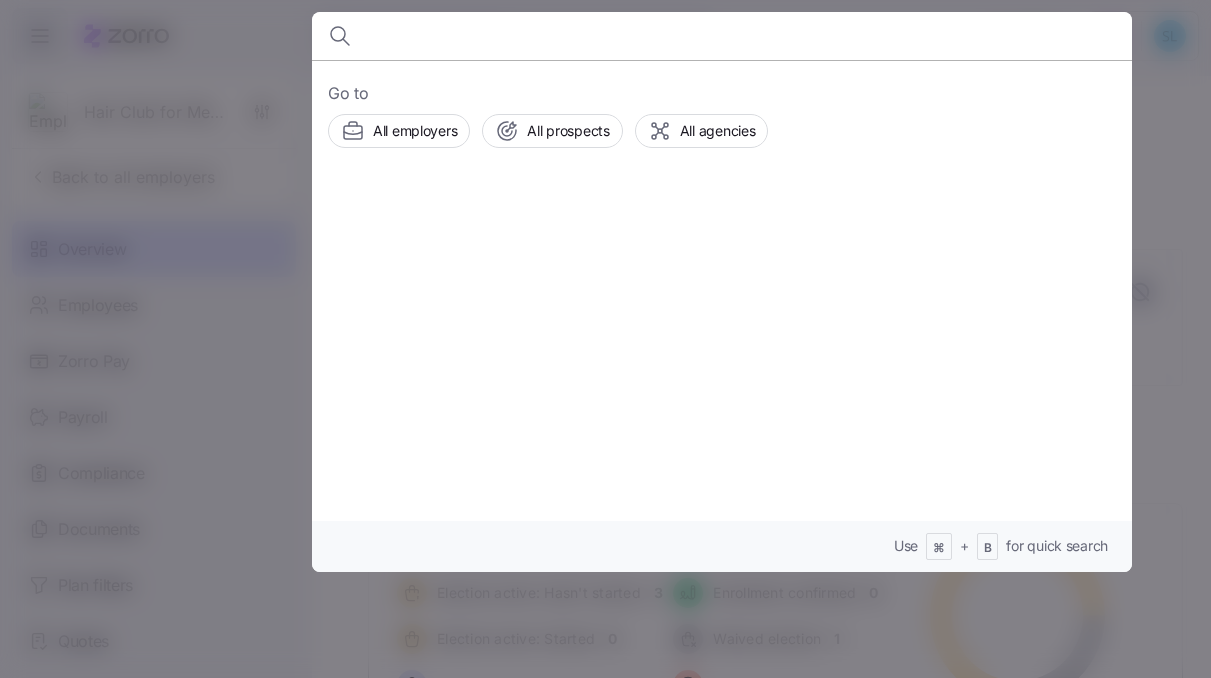 scroll, scrollTop: 0, scrollLeft: 0, axis: both 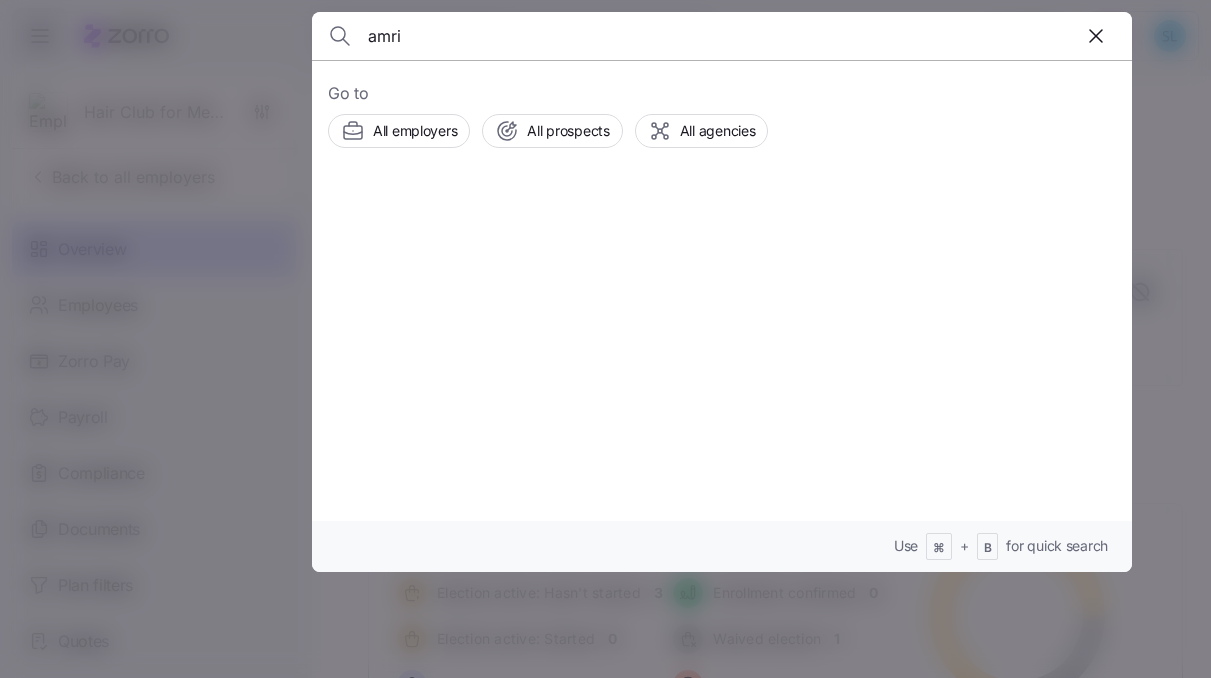 type on "amri" 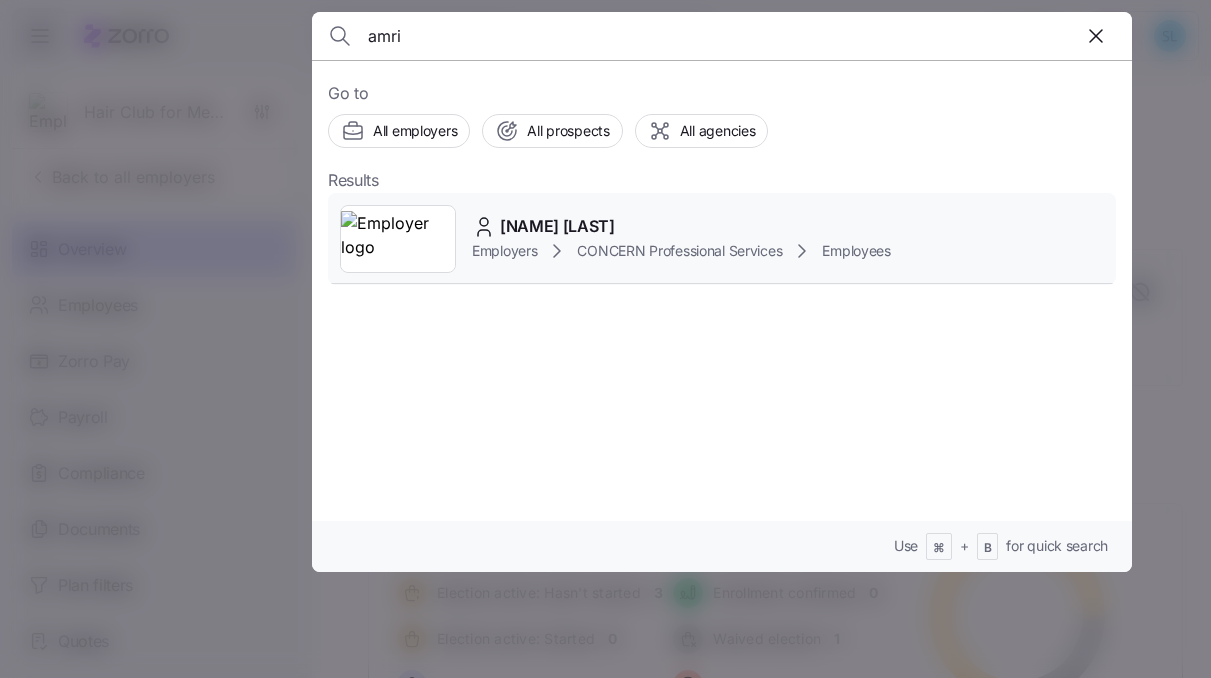 click on "Employers CONCERN Professional Services Employees" at bounding box center (681, 251) 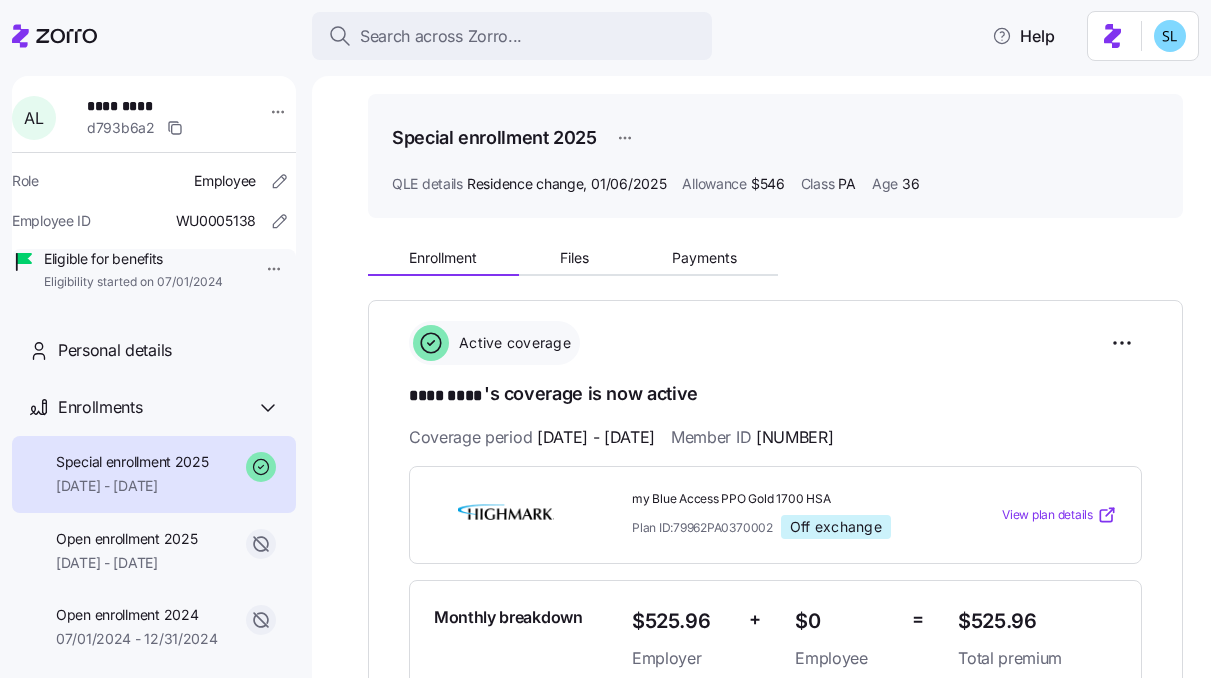 scroll, scrollTop: 146, scrollLeft: 0, axis: vertical 